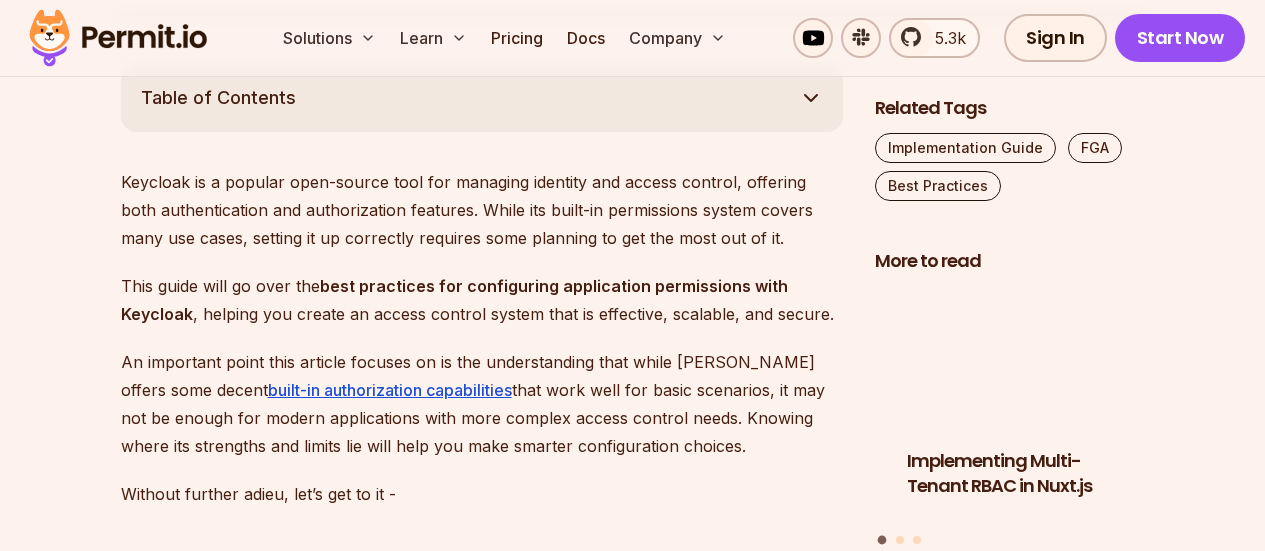 scroll, scrollTop: 1200, scrollLeft: 0, axis: vertical 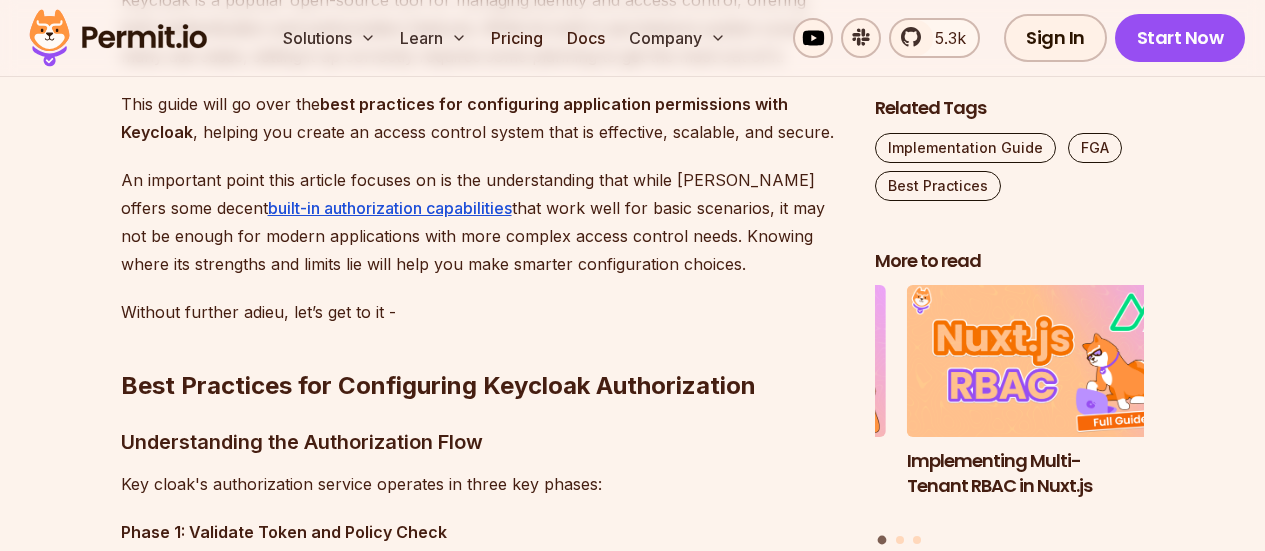 click on "An important point this article focuses on is the understanding that while [PERSON_NAME] offers some decent  built-in authorization capabilities  that work well for basic scenarios, it may not be enough for modern applications with more complex access control needs. Knowing where its strengths and limits lie will help you make smarter configuration choices." at bounding box center [482, 222] 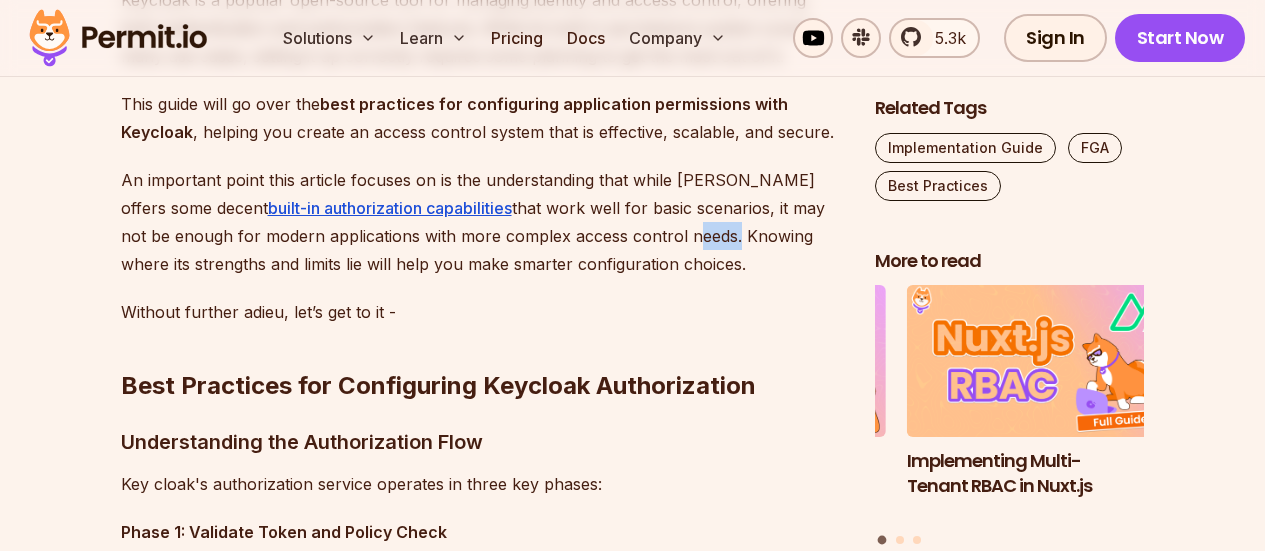 click on "An important point this article focuses on is the understanding that while [PERSON_NAME] offers some decent  built-in authorization capabilities  that work well for basic scenarios, it may not be enough for modern applications with more complex access control needs. Knowing where its strengths and limits lie will help you make smarter configuration choices." at bounding box center (482, 222) 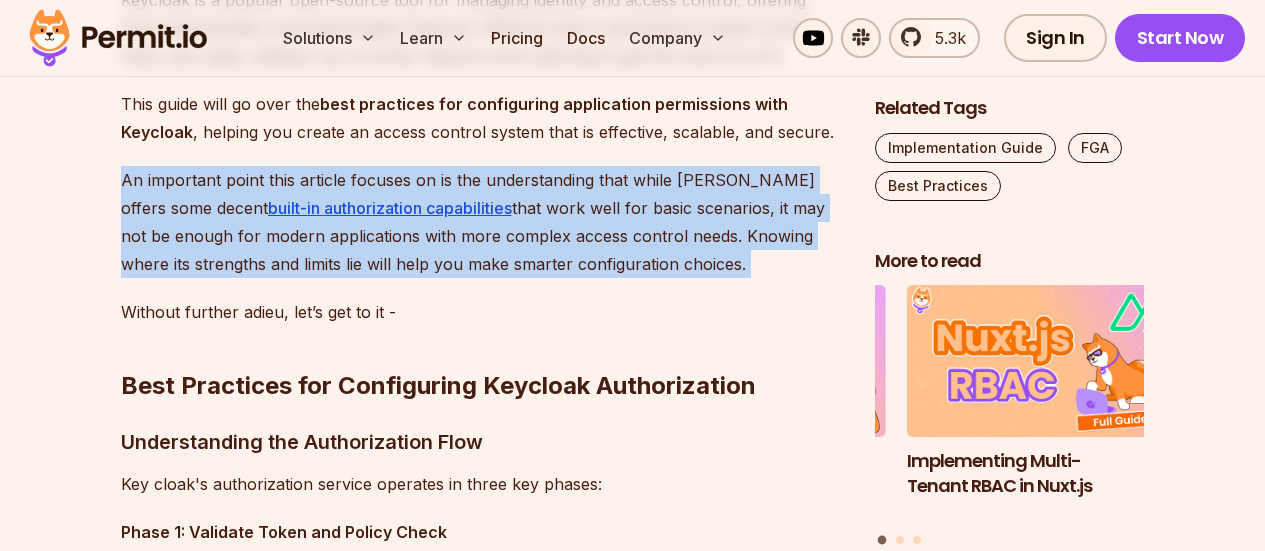 click on "An important point this article focuses on is the understanding that while [PERSON_NAME] offers some decent  built-in authorization capabilities  that work well for basic scenarios, it may not be enough for modern applications with more complex access control needs. Knowing where its strengths and limits lie will help you make smarter configuration choices." at bounding box center [482, 222] 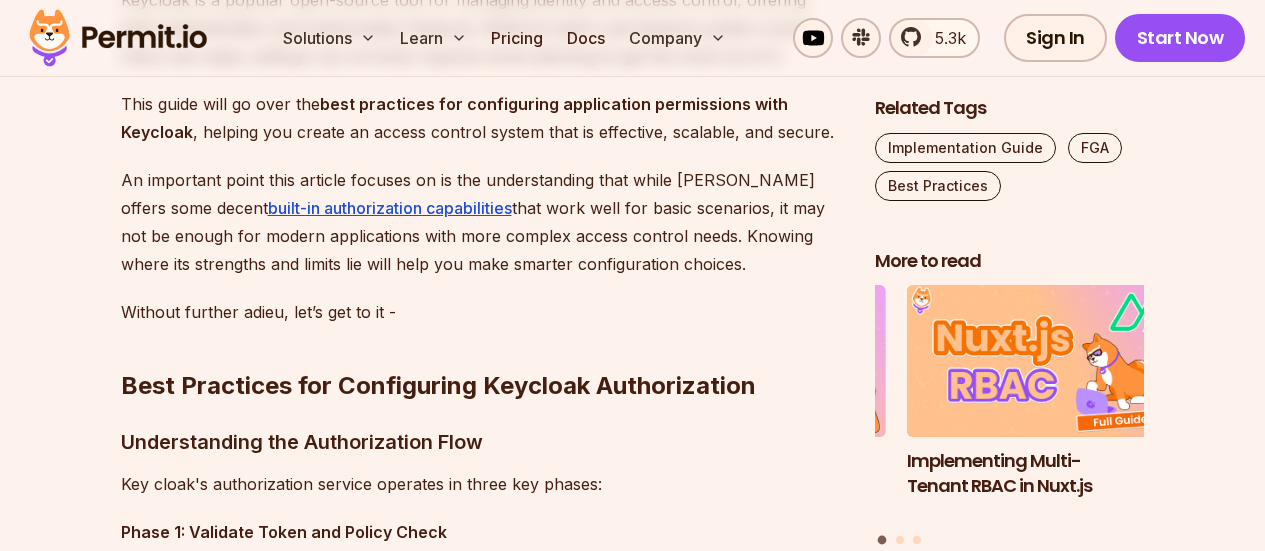 click on "An important point this article focuses on is the understanding that while [PERSON_NAME] offers some decent  built-in authorization capabilities  that work well for basic scenarios, it may not be enough for modern applications with more complex access control needs. Knowing where its strengths and limits lie will help you make smarter configuration choices." at bounding box center [482, 222] 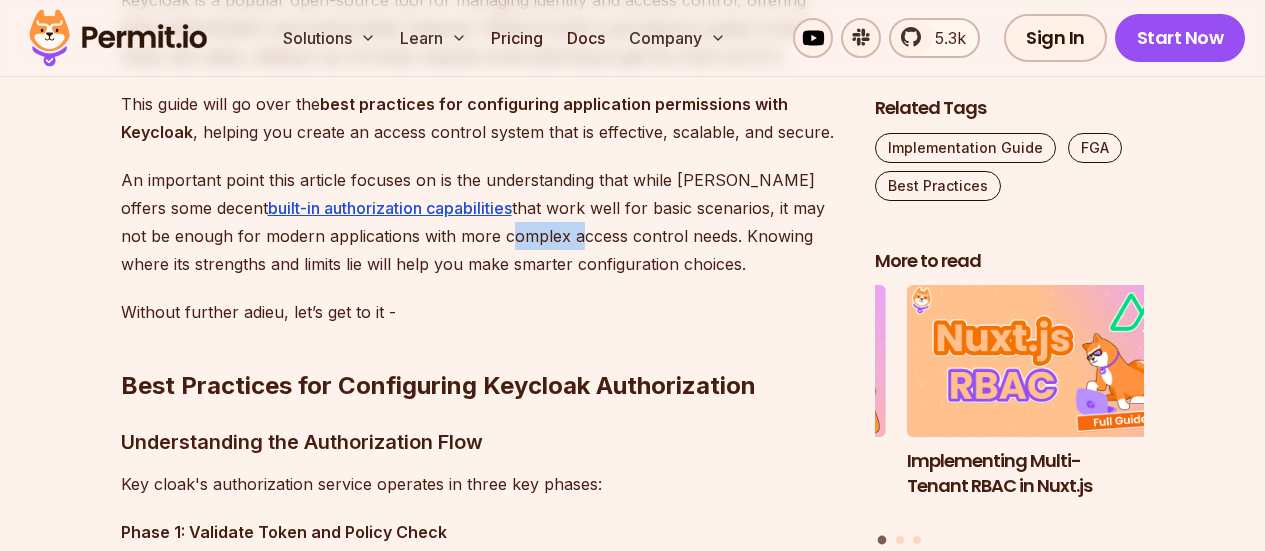 click on "An important point this article focuses on is the understanding that while [PERSON_NAME] offers some decent  built-in authorization capabilities  that work well for basic scenarios, it may not be enough for modern applications with more complex access control needs. Knowing where its strengths and limits lie will help you make smarter configuration choices." at bounding box center (482, 222) 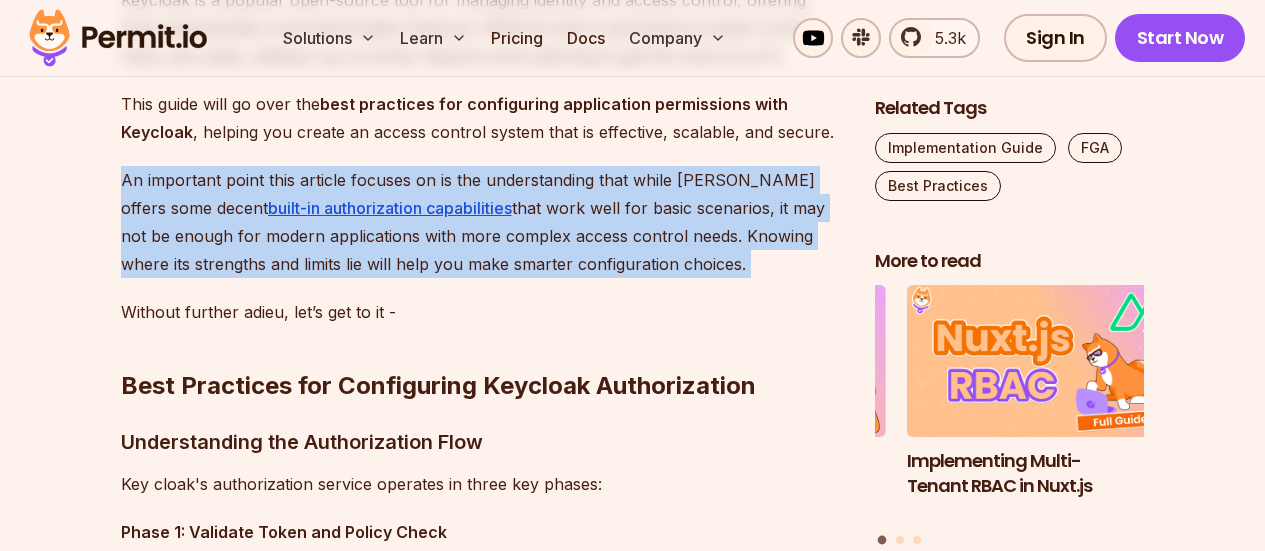 click on "An important point this article focuses on is the understanding that while [PERSON_NAME] offers some decent  built-in authorization capabilities  that work well for basic scenarios, it may not be enough for modern applications with more complex access control needs. Knowing where its strengths and limits lie will help you make smarter configuration choices." at bounding box center (482, 222) 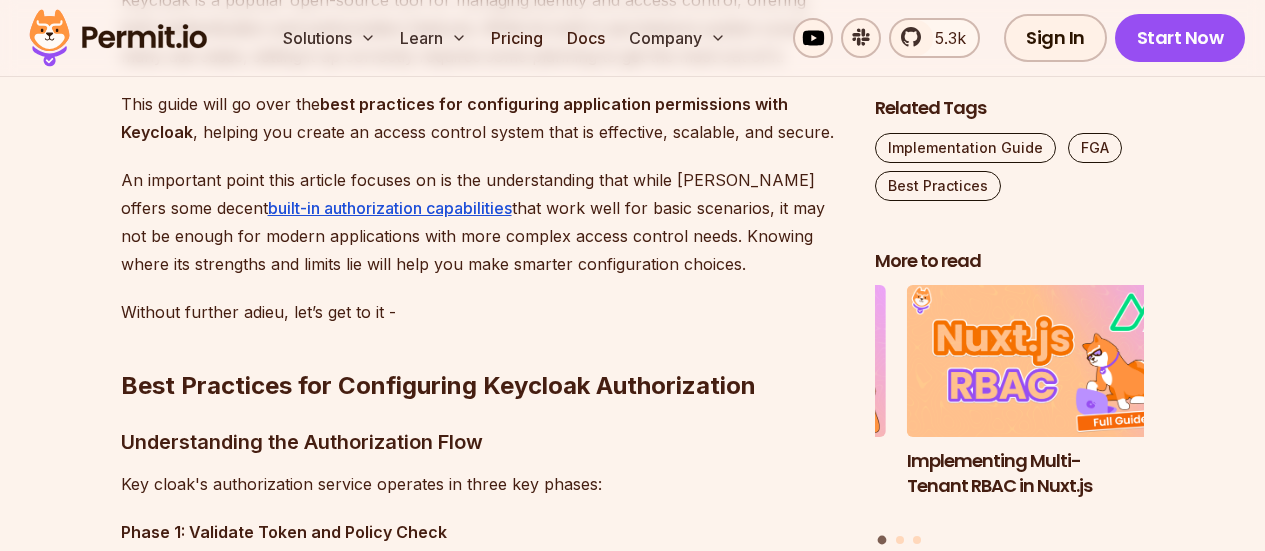 drag, startPoint x: 707, startPoint y: 264, endPoint x: 623, endPoint y: 231, distance: 90.24966 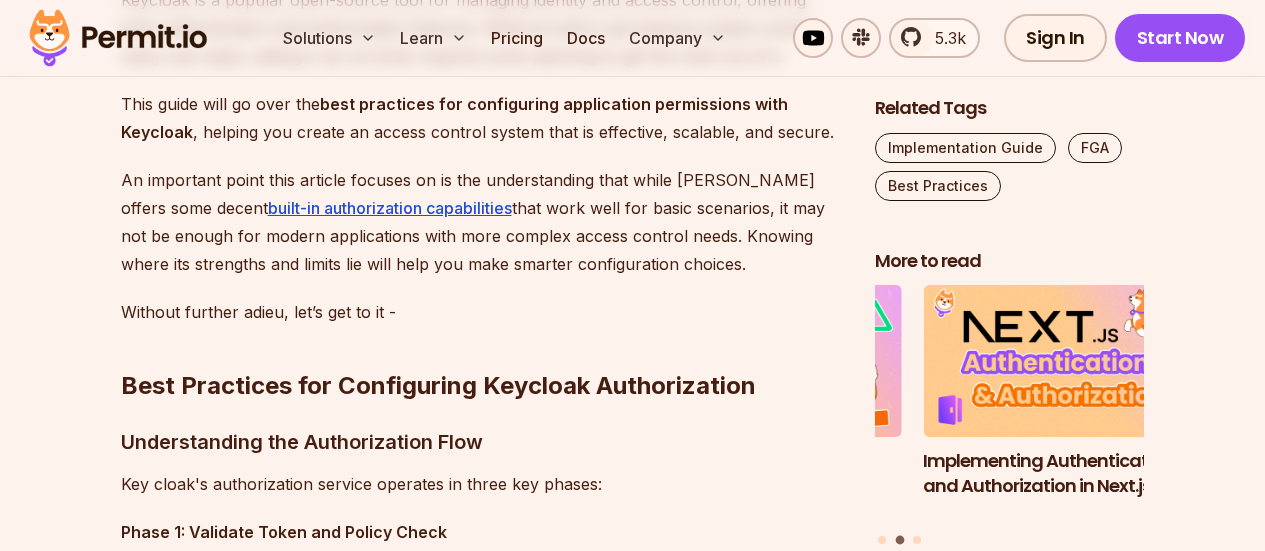 click on "An important point this article focuses on is the understanding that while [PERSON_NAME] offers some decent  built-in authorization capabilities  that work well for basic scenarios, it may not be enough for modern applications with more complex access control needs. Knowing where its strengths and limits lie will help you make smarter configuration choices." at bounding box center (482, 222) 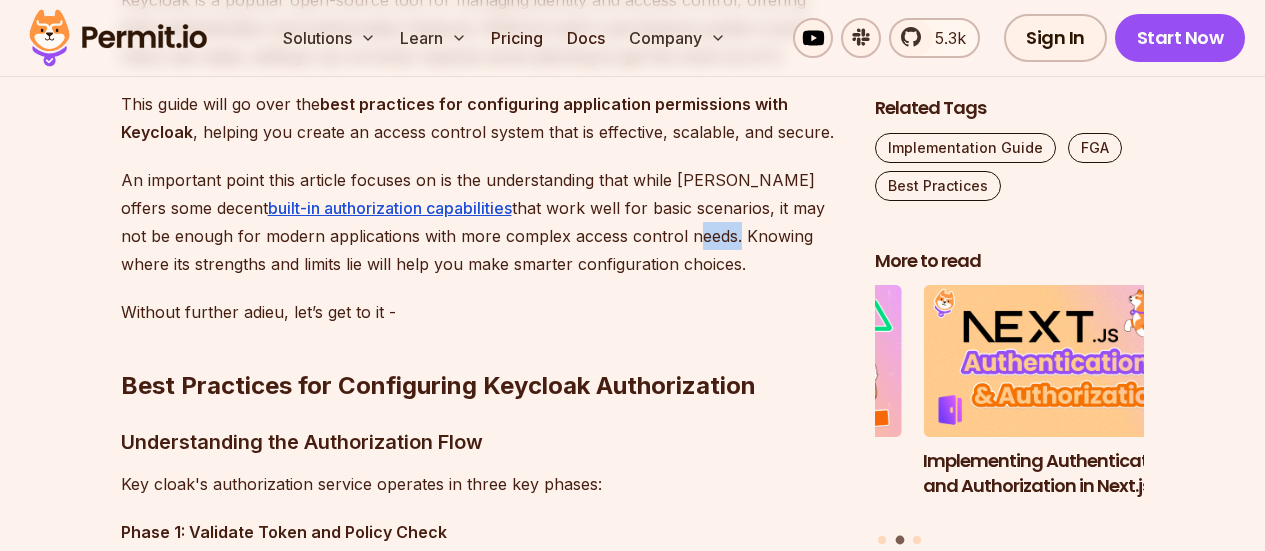 click on "An important point this article focuses on is the understanding that while [PERSON_NAME] offers some decent  built-in authorization capabilities  that work well for basic scenarios, it may not be enough for modern applications with more complex access control needs. Knowing where its strengths and limits lie will help you make smarter configuration choices." at bounding box center [482, 222] 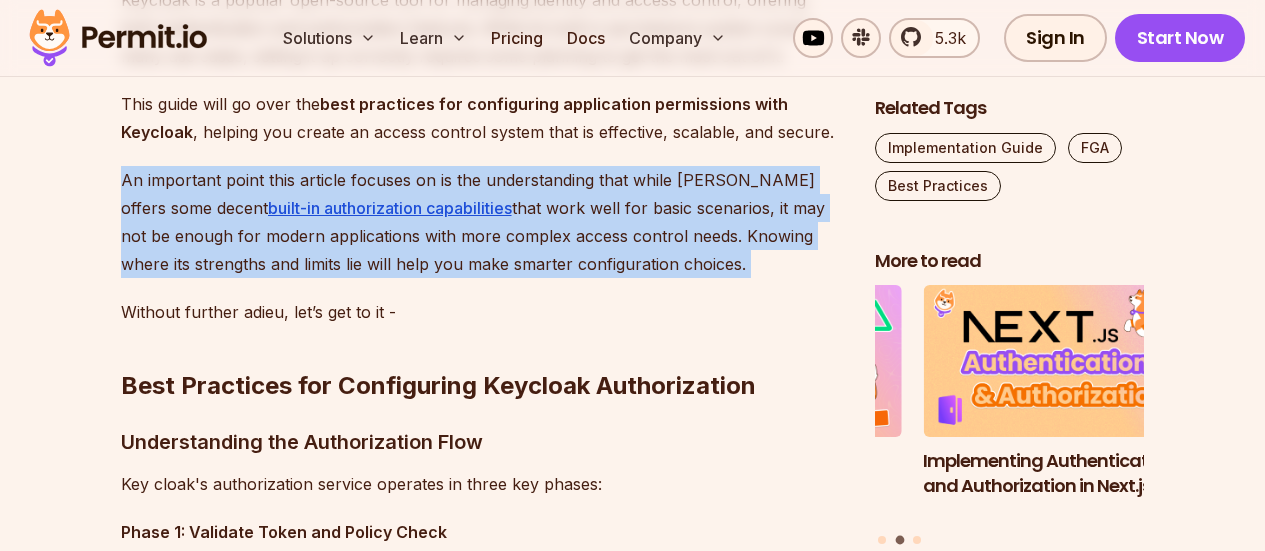 click on "An important point this article focuses on is the understanding that while [PERSON_NAME] offers some decent  built-in authorization capabilities  that work well for basic scenarios, it may not be enough for modern applications with more complex access control needs. Knowing where its strengths and limits lie will help you make smarter configuration choices." at bounding box center [482, 222] 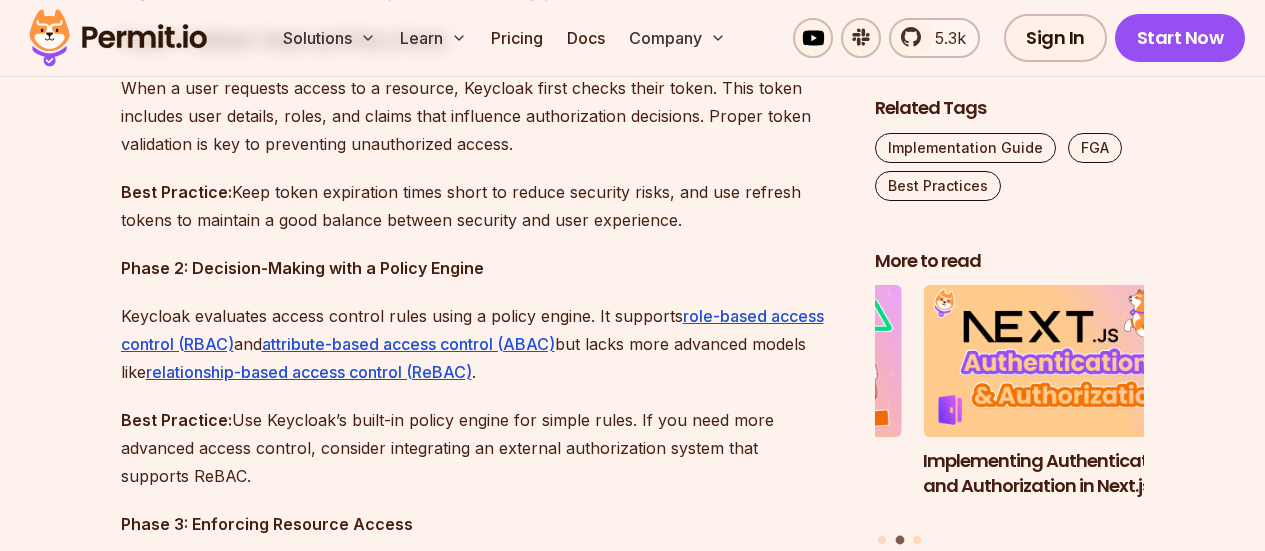 scroll, scrollTop: 1800, scrollLeft: 0, axis: vertical 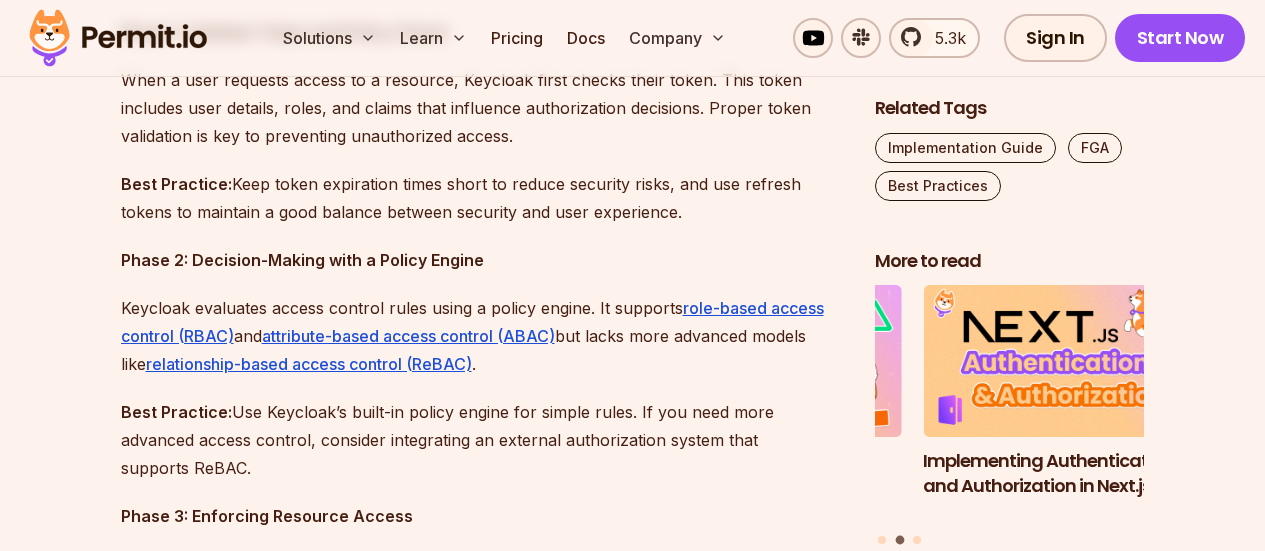 click on "Keycloak evaluates access control rules using a policy engine. It supports  role-based access control (RBAC)  and  attribute-based access control (ABAC)  but lacks more advanced models like  relationship-based access control (ReBAC) ." at bounding box center [482, 336] 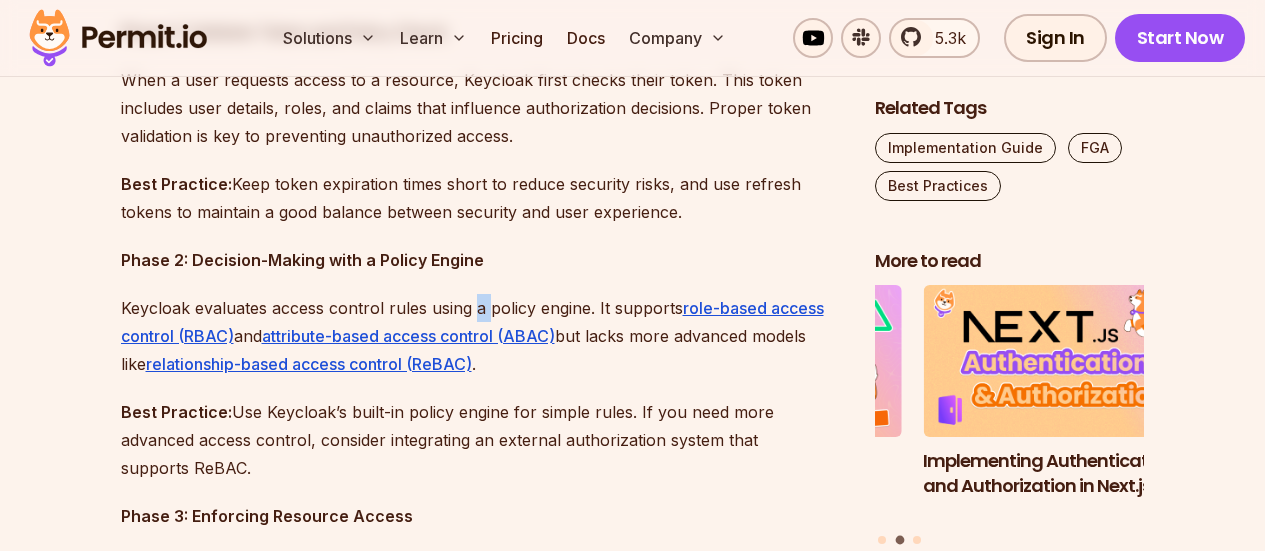 click on "Keycloak evaluates access control rules using a policy engine. It supports  role-based access control (RBAC)  and  attribute-based access control (ABAC)  but lacks more advanced models like  relationship-based access control (ReBAC) ." at bounding box center (482, 336) 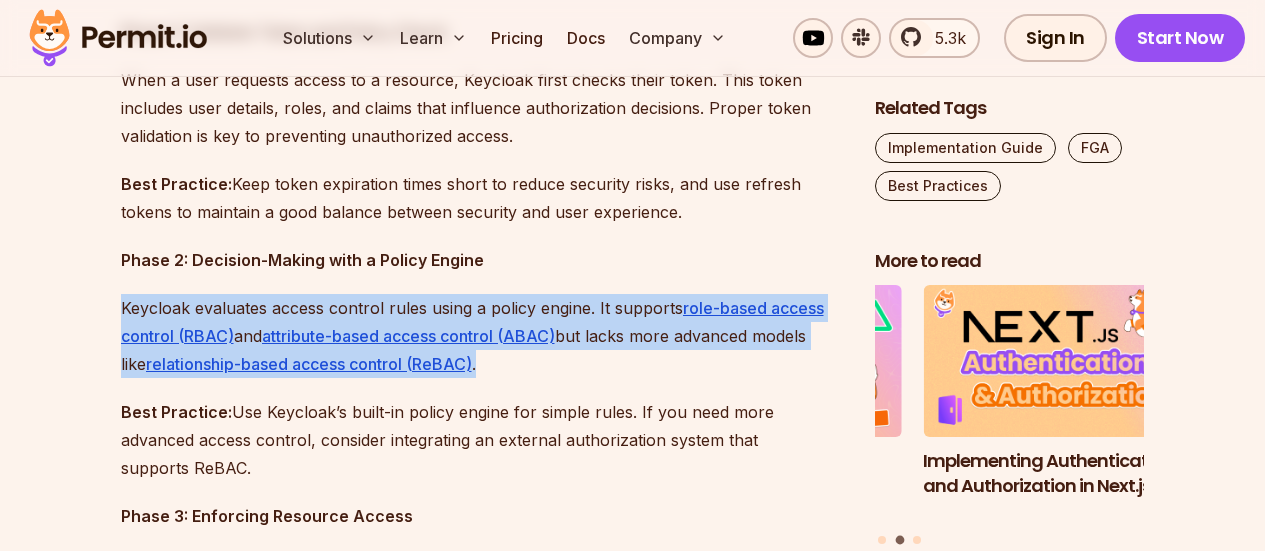 click on "Keycloak evaluates access control rules using a policy engine. It supports  role-based access control (RBAC)  and  attribute-based access control (ABAC)  but lacks more advanced models like  relationship-based access control (ReBAC) ." at bounding box center (482, 336) 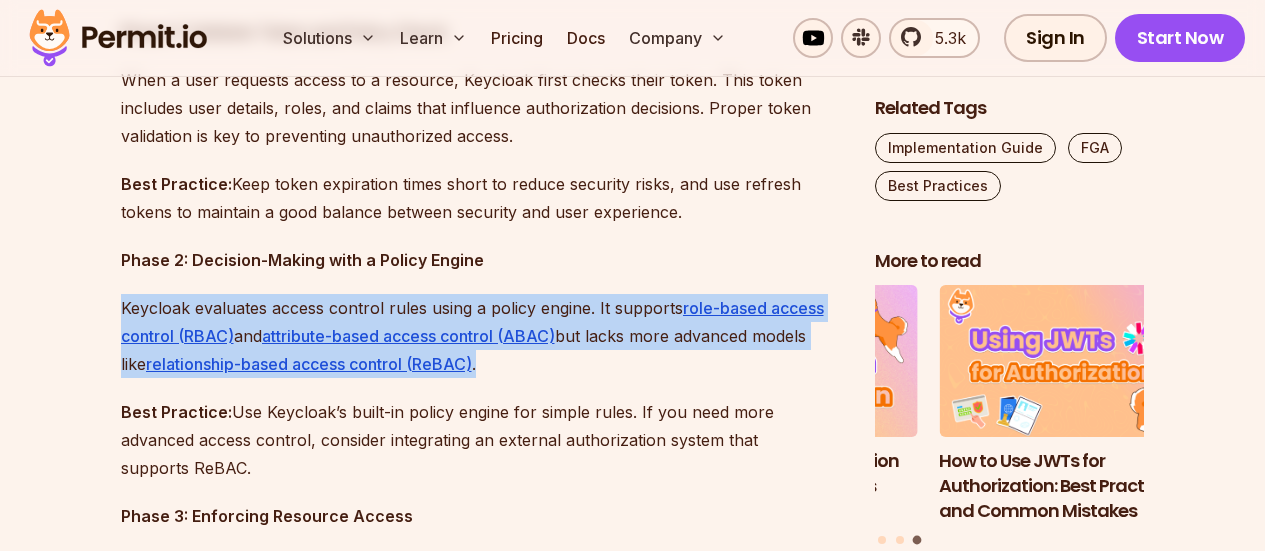click on "Keycloak evaluates access control rules using a policy engine. It supports  role-based access control (RBAC)  and  attribute-based access control (ABAC)  but lacks more advanced models like  relationship-based access control (ReBAC) ." at bounding box center [482, 336] 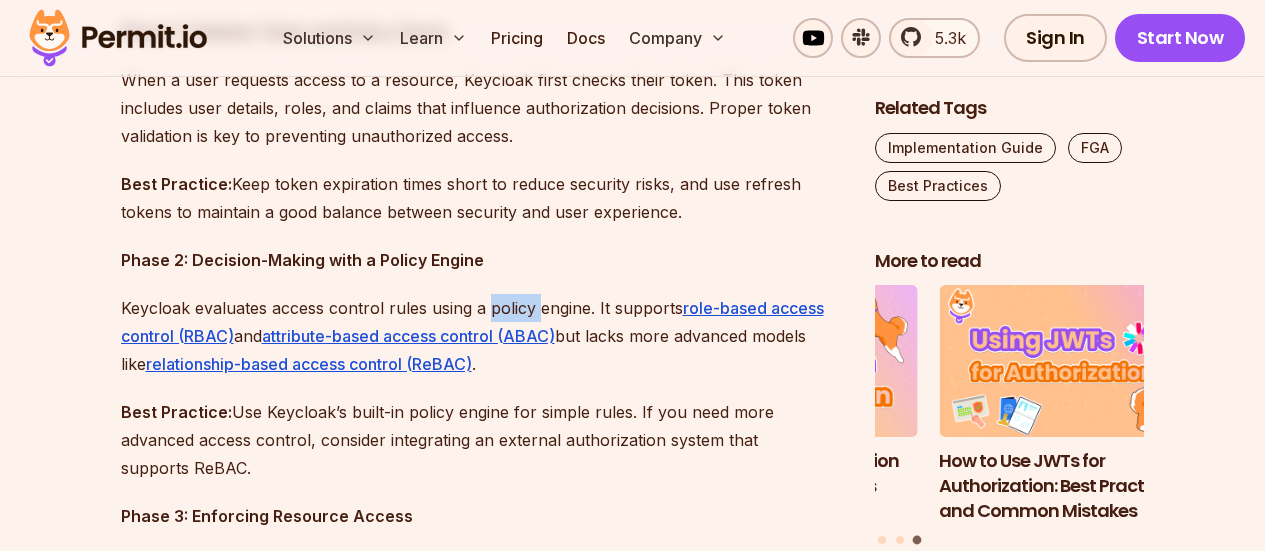 click on "Keycloak evaluates access control rules using a policy engine. It supports  role-based access control (RBAC)  and  attribute-based access control (ABAC)  but lacks more advanced models like  relationship-based access control (ReBAC) ." at bounding box center (482, 336) 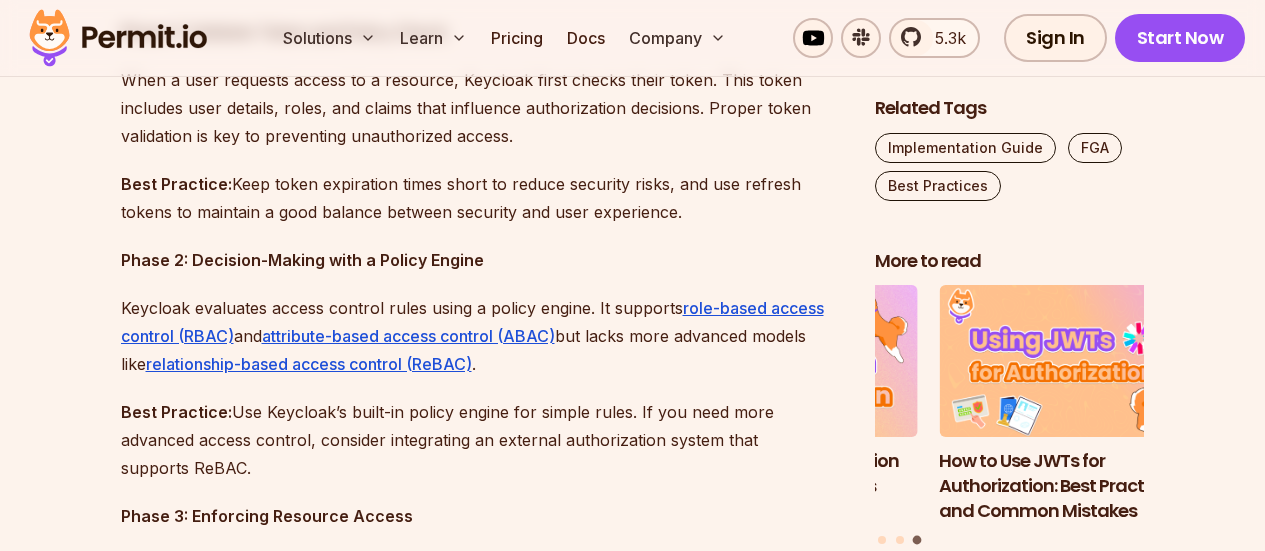 click on "Keycloak evaluates access control rules using a policy engine. It supports  role-based access control (RBAC)  and  attribute-based access control (ABAC)  but lacks more advanced models like  relationship-based access control (ReBAC) ." at bounding box center (482, 336) 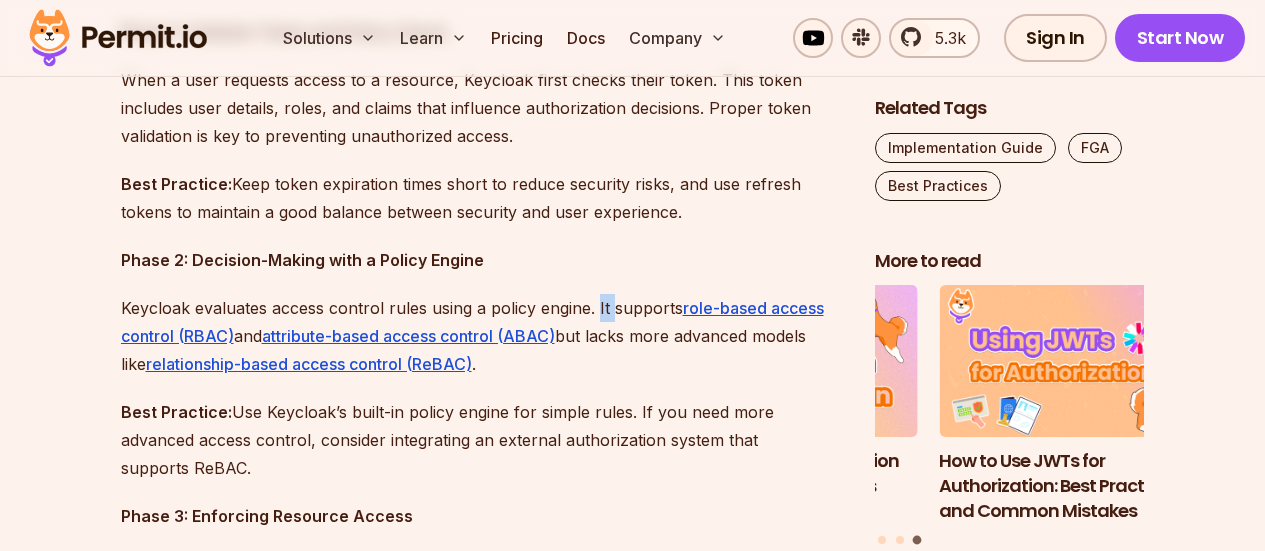 click on "Keycloak evaluates access control rules using a policy engine. It supports  role-based access control (RBAC)  and  attribute-based access control (ABAC)  but lacks more advanced models like  relationship-based access control (ReBAC) ." at bounding box center (482, 336) 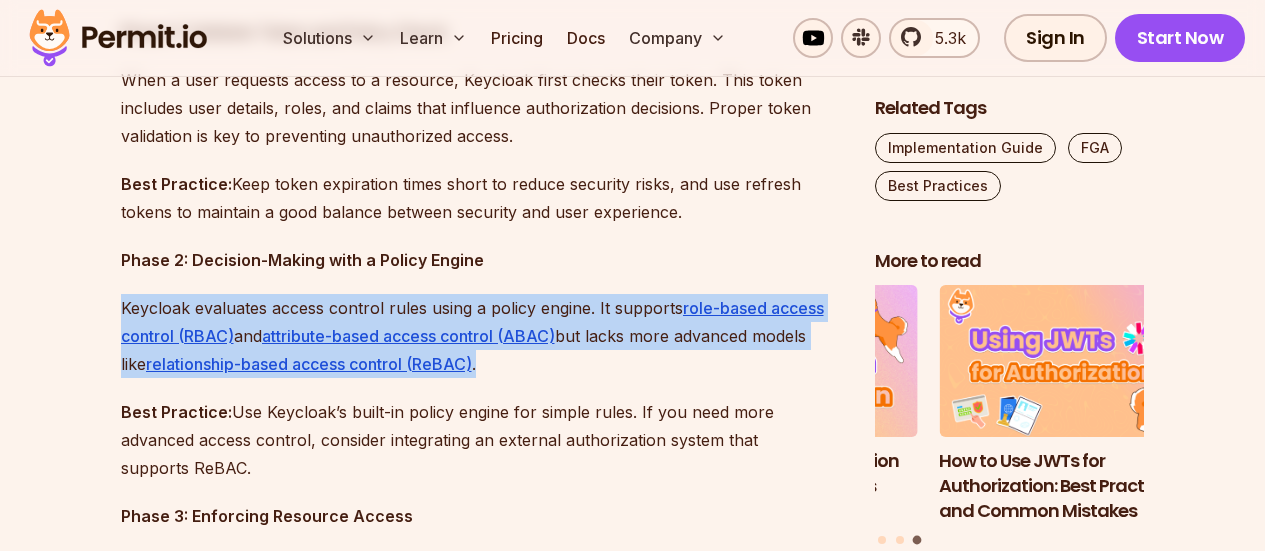 click on "Keycloak evaluates access control rules using a policy engine. It supports  role-based access control (RBAC)  and  attribute-based access control (ABAC)  but lacks more advanced models like  relationship-based access control (ReBAC) ." at bounding box center [482, 336] 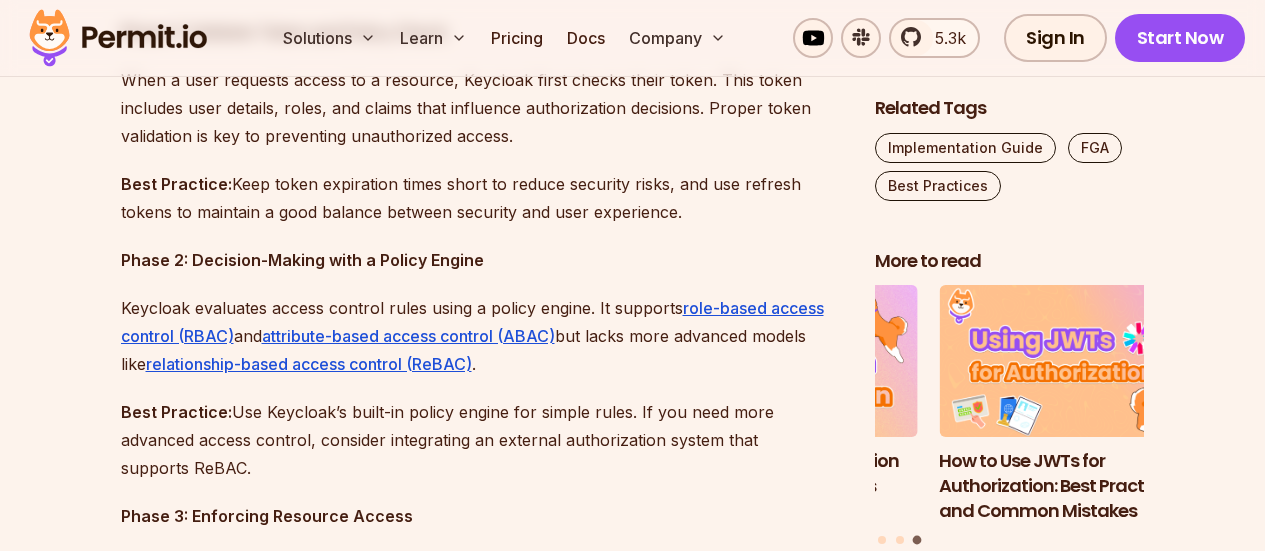 click on "Keycloak evaluates access control rules using a policy engine. It supports  role-based access control (RBAC)  and  attribute-based access control (ABAC)  but lacks more advanced models like  relationship-based access control (ReBAC) ." at bounding box center [482, 336] 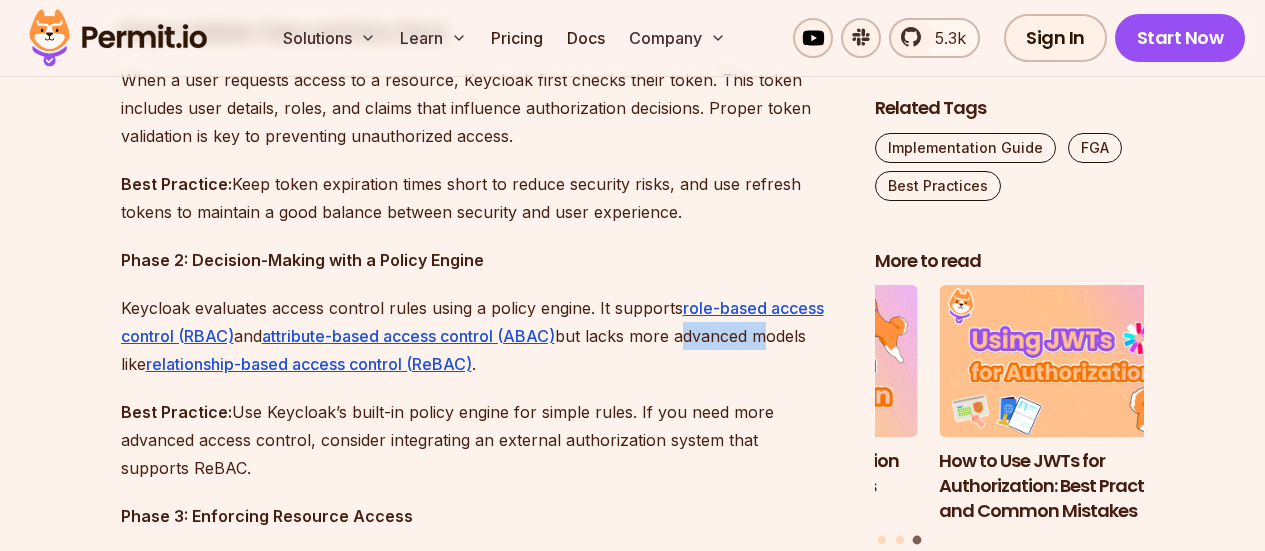 click on "Keycloak evaluates access control rules using a policy engine. It supports  role-based access control (RBAC)  and  attribute-based access control (ABAC)  but lacks more advanced models like  relationship-based access control (ReBAC) ." at bounding box center [482, 336] 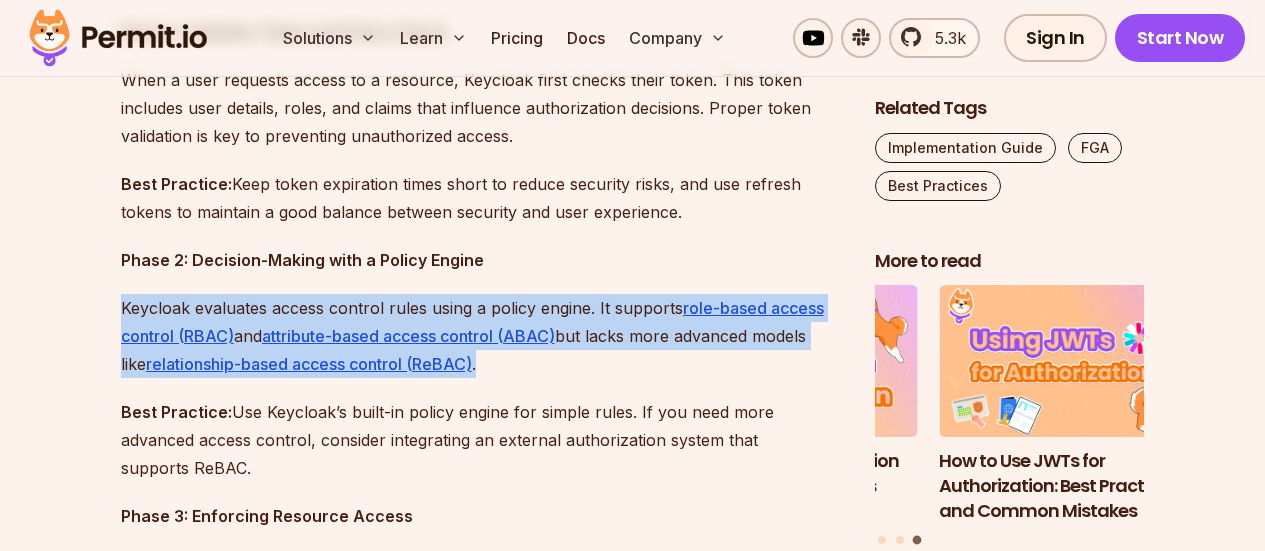 click on "Keycloak evaluates access control rules using a policy engine. It supports  role-based access control (RBAC)  and  attribute-based access control (ABAC)  but lacks more advanced models like  relationship-based access control (ReBAC) ." at bounding box center [482, 336] 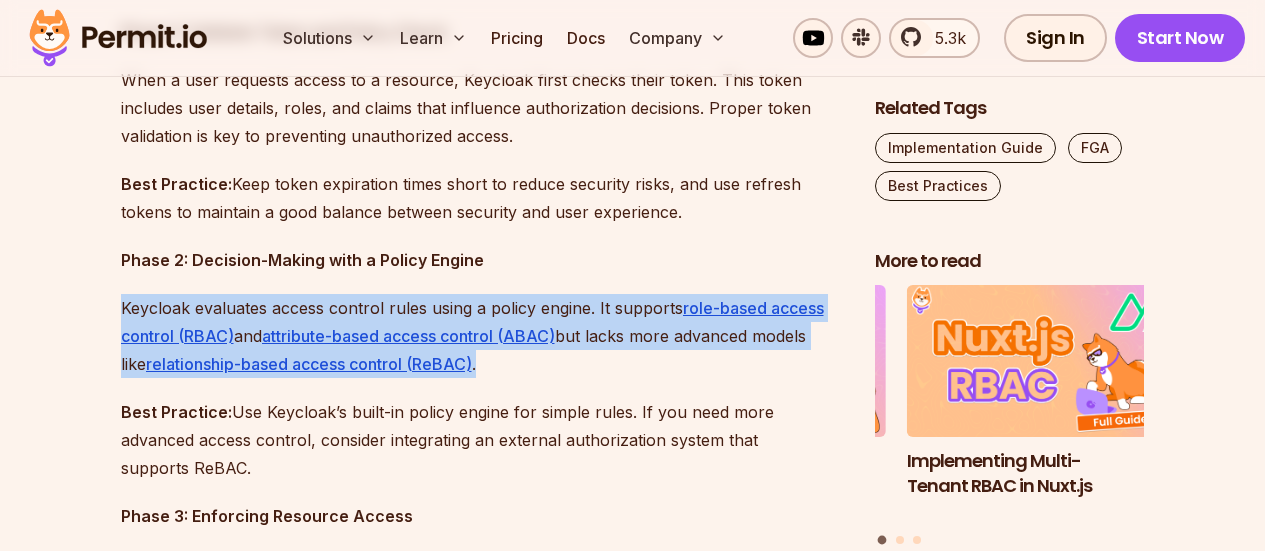 drag, startPoint x: 705, startPoint y: 362, endPoint x: 96, endPoint y: 311, distance: 611.1317 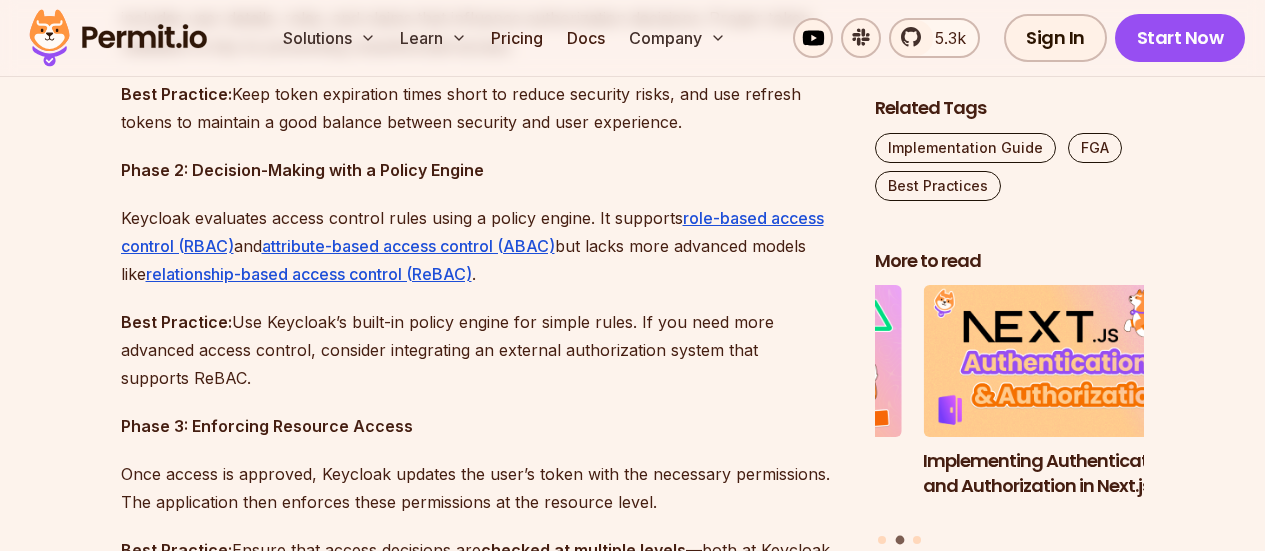 scroll, scrollTop: 1900, scrollLeft: 0, axis: vertical 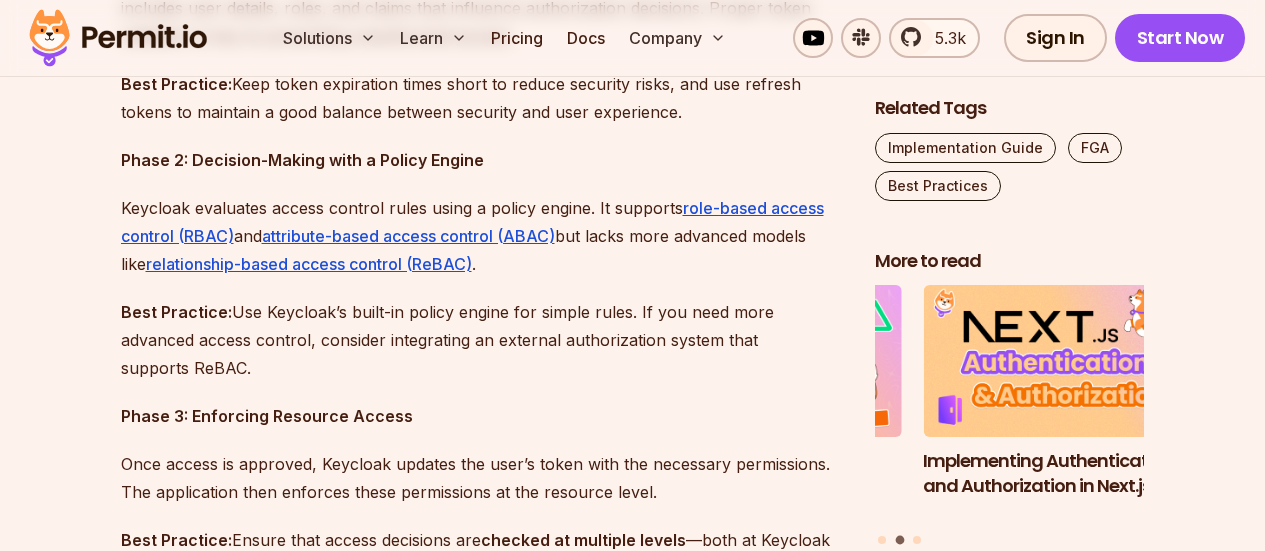 click on "Best Practice:  Use Keycloak’s built-in policy engine for simple rules. If you need more advanced access control, consider integrating an external authorization system that supports ReBAC." at bounding box center [482, 340] 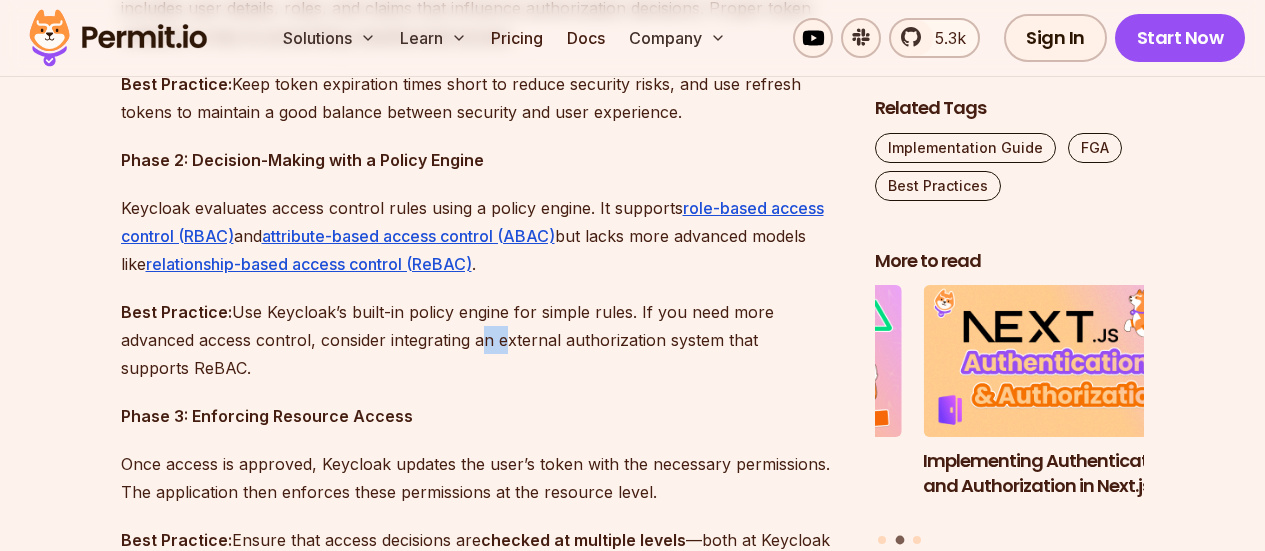 click on "Best Practice:  Use Keycloak’s built-in policy engine for simple rules. If you need more advanced access control, consider integrating an external authorization system that supports ReBAC." at bounding box center [482, 340] 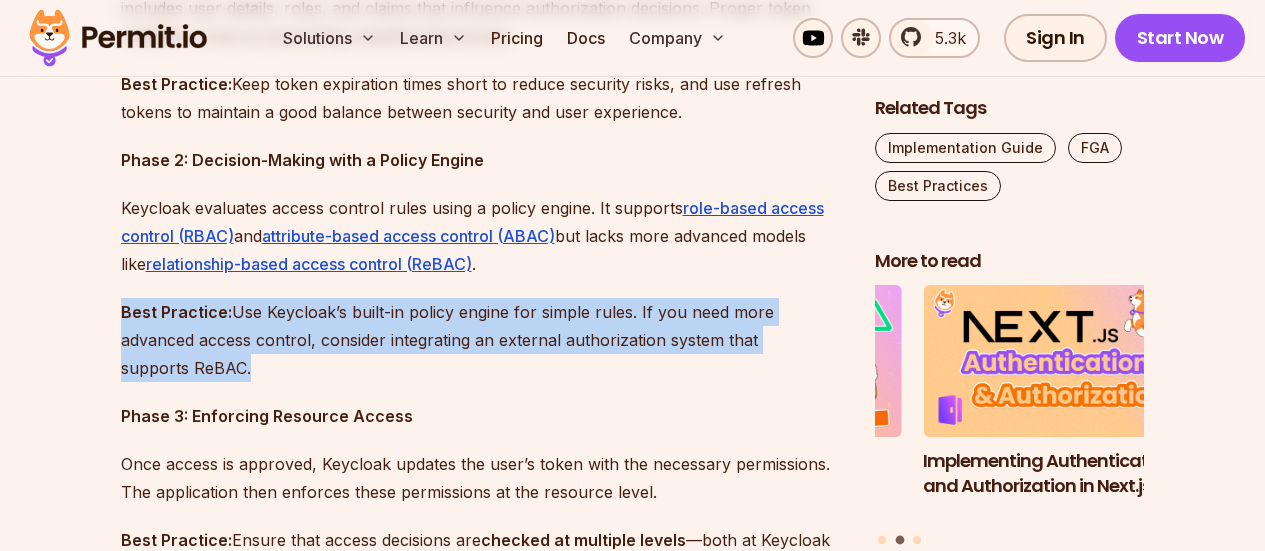 click on "Best Practice:  Use Keycloak’s built-in policy engine for simple rules. If you need more advanced access control, consider integrating an external authorization system that supports ReBAC." at bounding box center (482, 340) 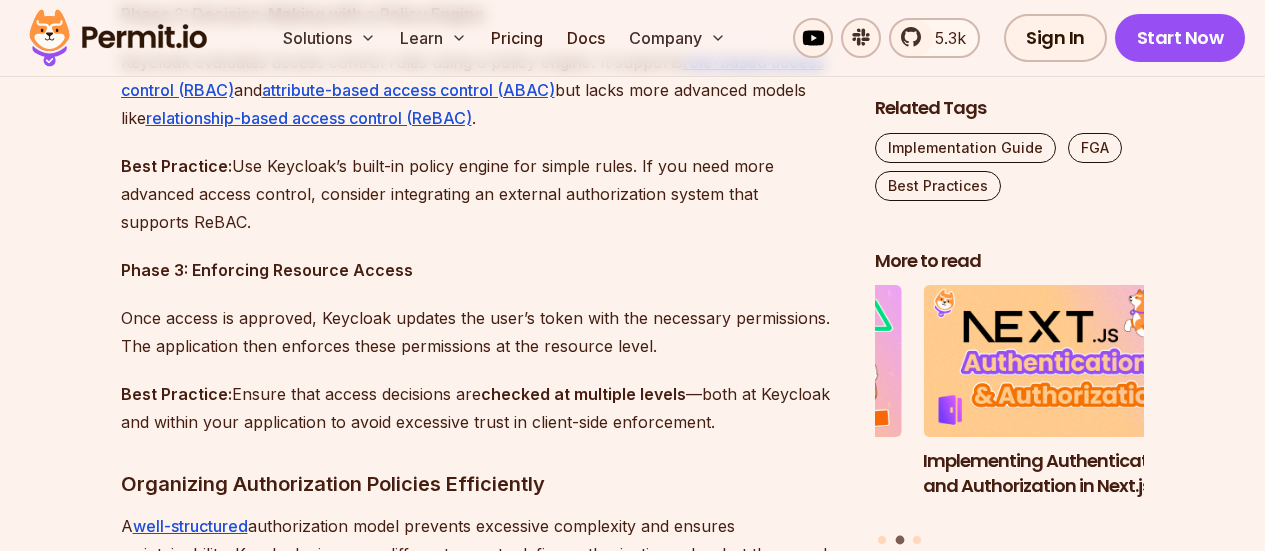 scroll, scrollTop: 2100, scrollLeft: 0, axis: vertical 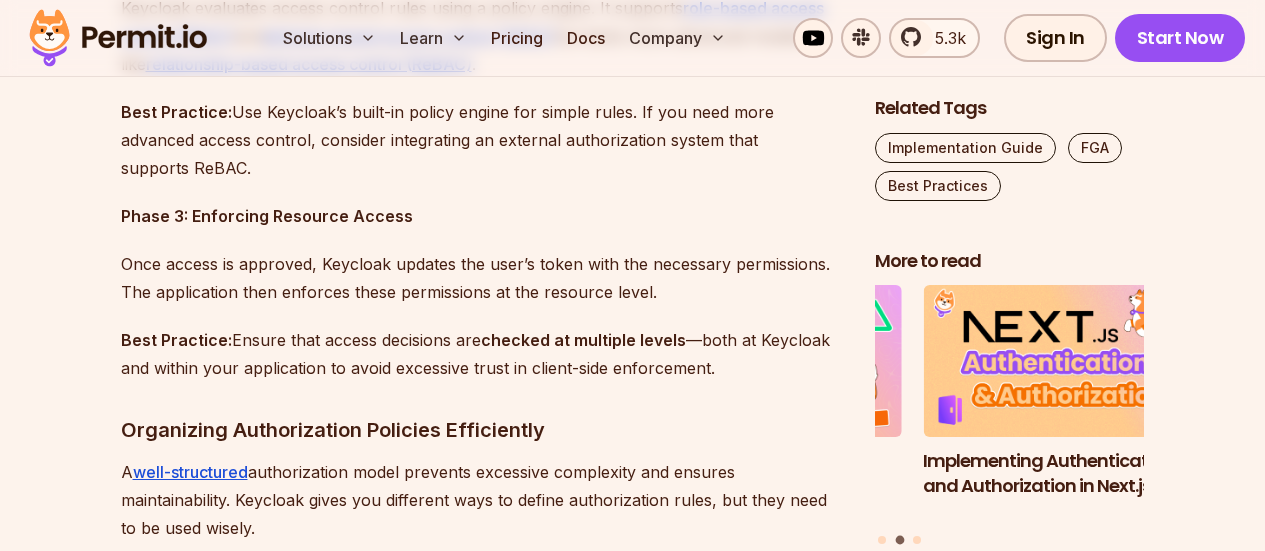 click on "Once access is approved, Keycloak updates the user’s token with the necessary permissions. The application then enforces these permissions at the resource level." at bounding box center [482, 278] 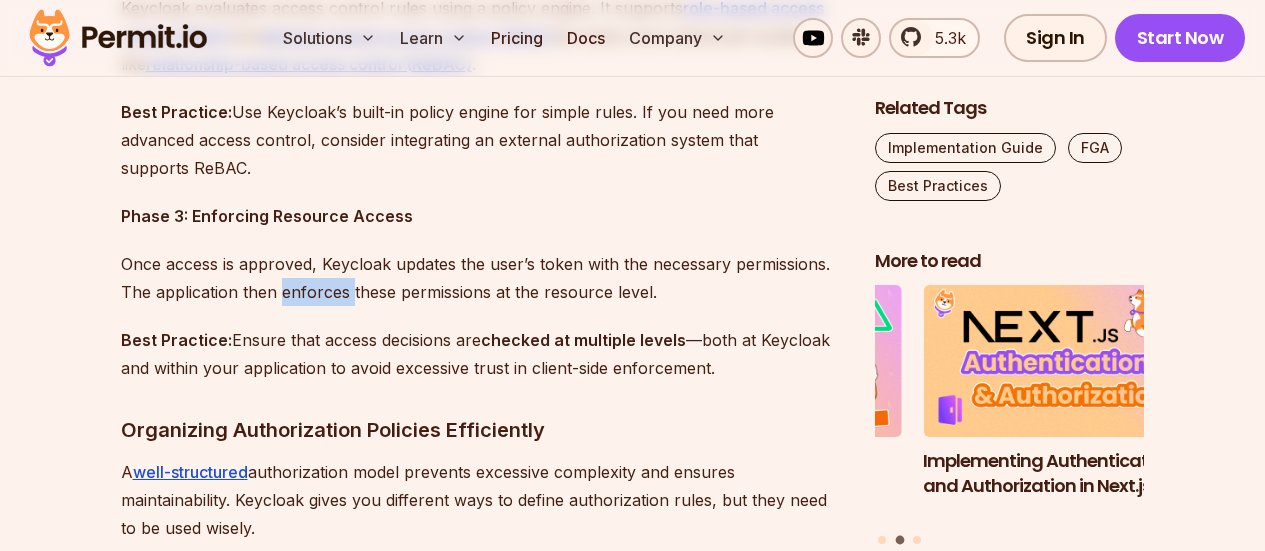 click on "Once access is approved, Keycloak updates the user’s token with the necessary permissions. The application then enforces these permissions at the resource level." at bounding box center [482, 278] 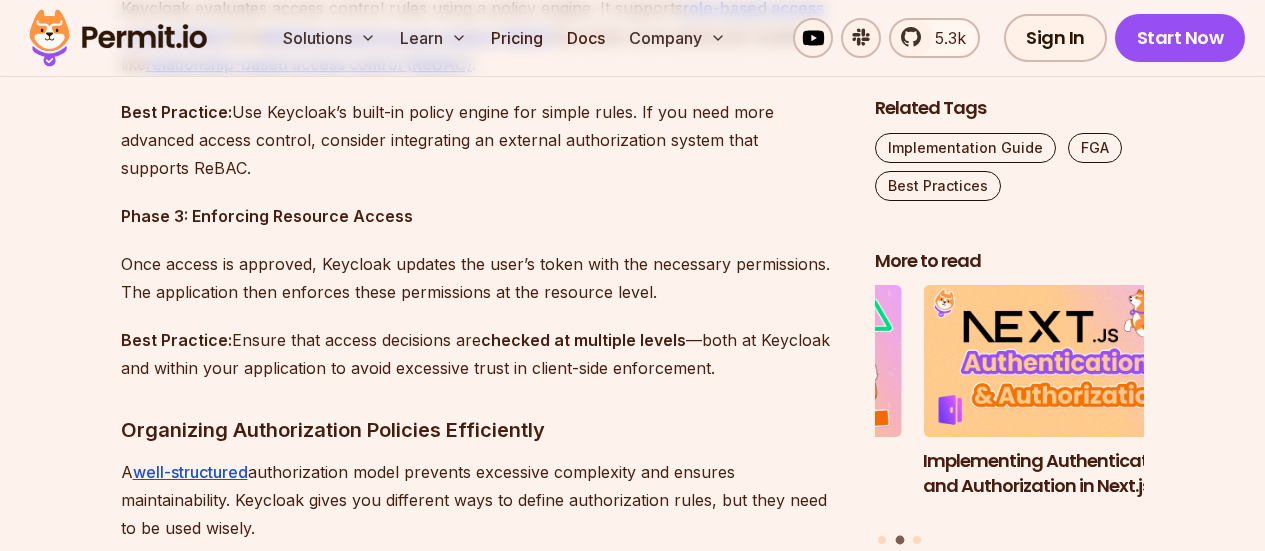 click on "Keycloak is a popular open-source tool for managing identity and access control, offering both authentication and authorization features. While its built-in permissions system covers many use cases, setting it up correctly requires some planning to get the most out of it. This guide will go over the  best practices for configuring application permissions with Keycloak , helping you create an access control system that is effective, scalable, and secure. An important point this article focuses on is the understanding that while Keycloak offers some decent  built-in authorization capabilities  that work well for basic scenarios, it may not be enough for modern applications with more complex access control needs. Knowing where its strengths and limits lie will help you make smarter configuration choices. Without further adieu, let’s get to it - Best Practices for Configuring Keycloak Authorization Understanding the Authorization Flow Key cloak's authorization service operates in three key phases:  and  . A  ," at bounding box center (482, 1954) 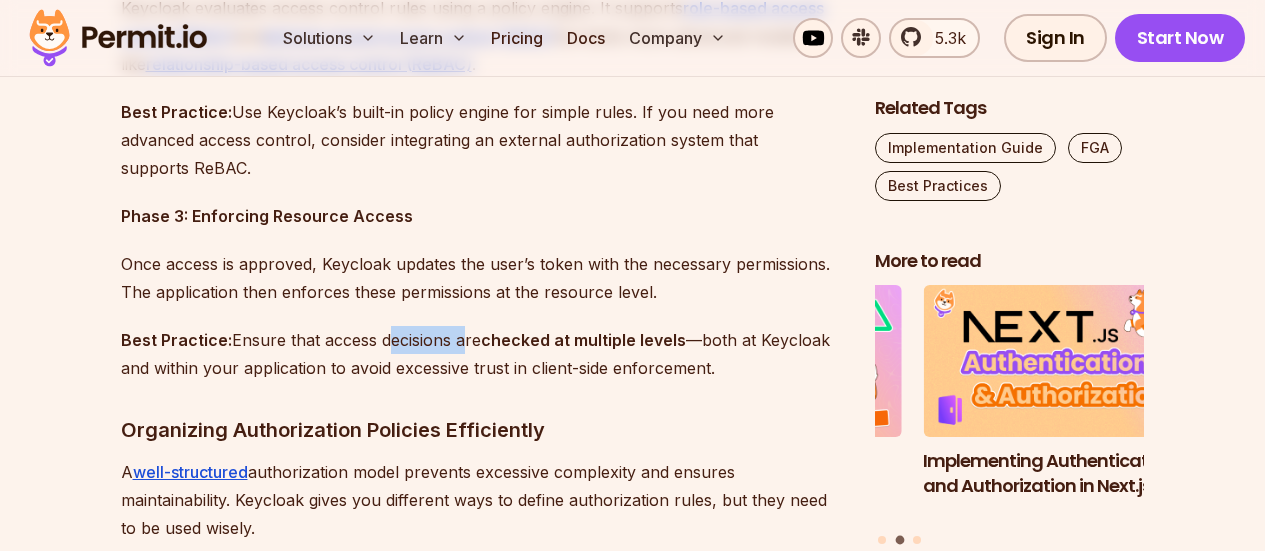 click on "Keycloak is a popular open-source tool for managing identity and access control, offering both authentication and authorization features. While its built-in permissions system covers many use cases, setting it up correctly requires some planning to get the most out of it. This guide will go over the  best practices for configuring application permissions with Keycloak , helping you create an access control system that is effective, scalable, and secure. An important point this article focuses on is the understanding that while Keycloak offers some decent  built-in authorization capabilities  that work well for basic scenarios, it may not be enough for modern applications with more complex access control needs. Knowing where its strengths and limits lie will help you make smarter configuration choices. Without further adieu, let’s get to it - Best Practices for Configuring Keycloak Authorization Understanding the Authorization Flow Key cloak's authorization service operates in three key phases:  and  . A  ," at bounding box center [482, 1954] 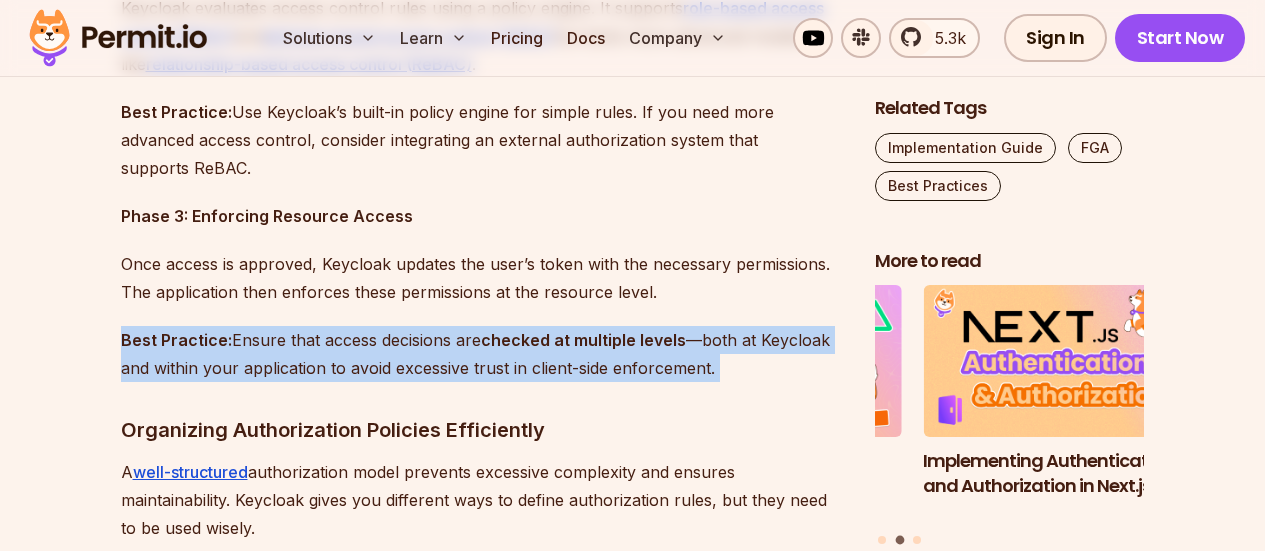 click on "Keycloak is a popular open-source tool for managing identity and access control, offering both authentication and authorization features. While its built-in permissions system covers many use cases, setting it up correctly requires some planning to get the most out of it. This guide will go over the  best practices for configuring application permissions with Keycloak , helping you create an access control system that is effective, scalable, and secure. An important point this article focuses on is the understanding that while Keycloak offers some decent  built-in authorization capabilities  that work well for basic scenarios, it may not be enough for modern applications with more complex access control needs. Knowing where its strengths and limits lie will help you make smarter configuration choices. Without further adieu, let’s get to it - Best Practices for Configuring Keycloak Authorization Understanding the Authorization Flow Key cloak's authorization service operates in three key phases:  and  . A  ," at bounding box center [482, 1954] 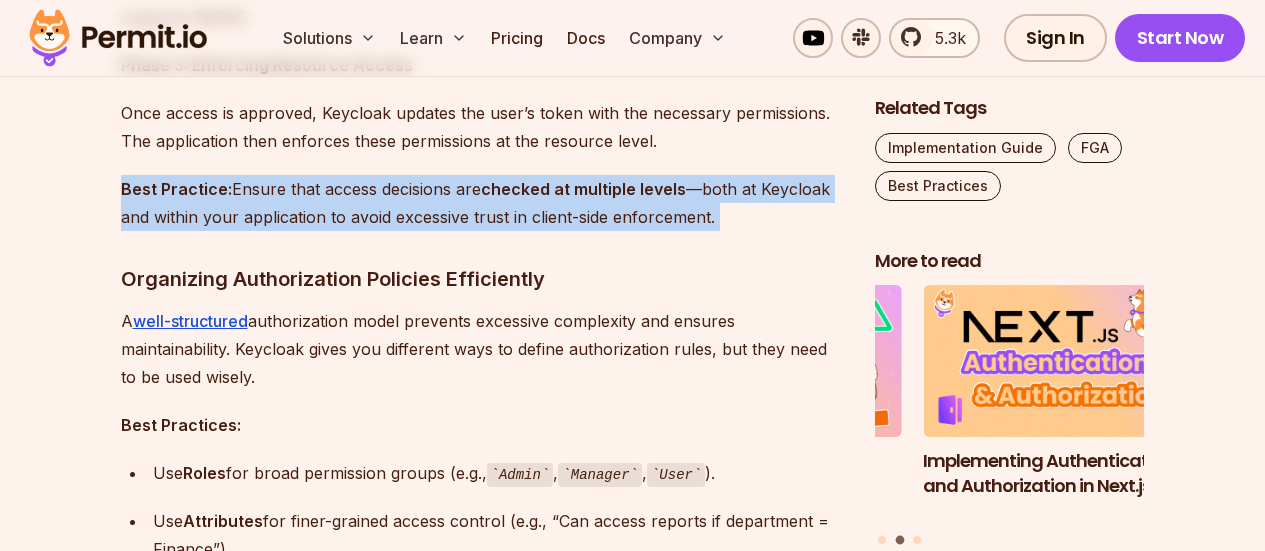 scroll, scrollTop: 2300, scrollLeft: 0, axis: vertical 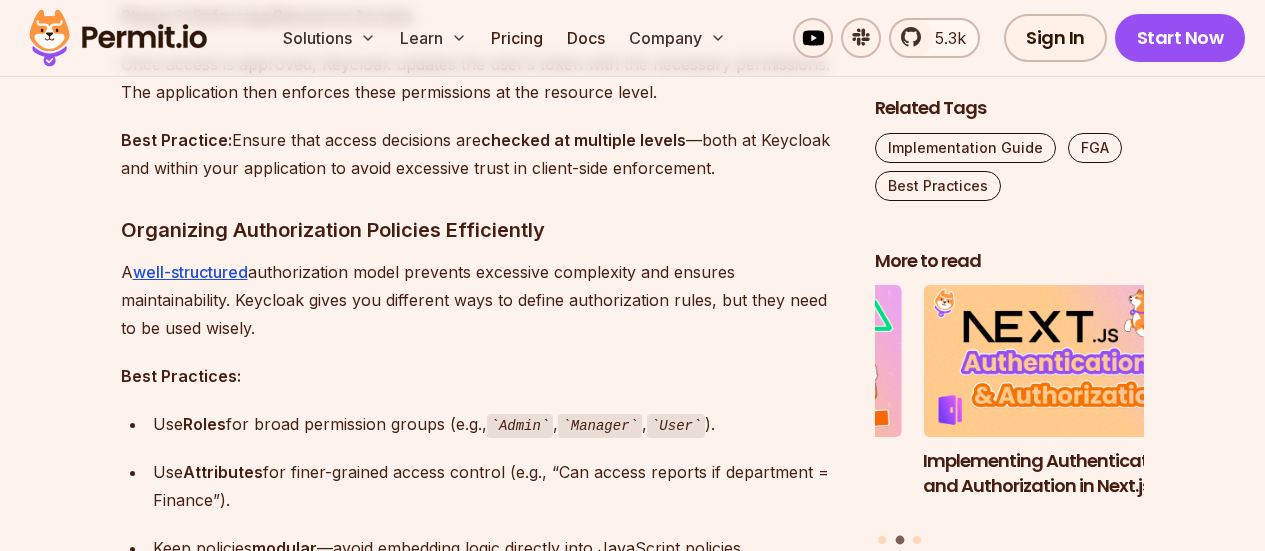 click on "A  well-structured  authorization model prevents excessive complexity and ensures maintainability. Keycloak gives you different ways to define authorization rules, but they need to be used wisely." at bounding box center [482, 300] 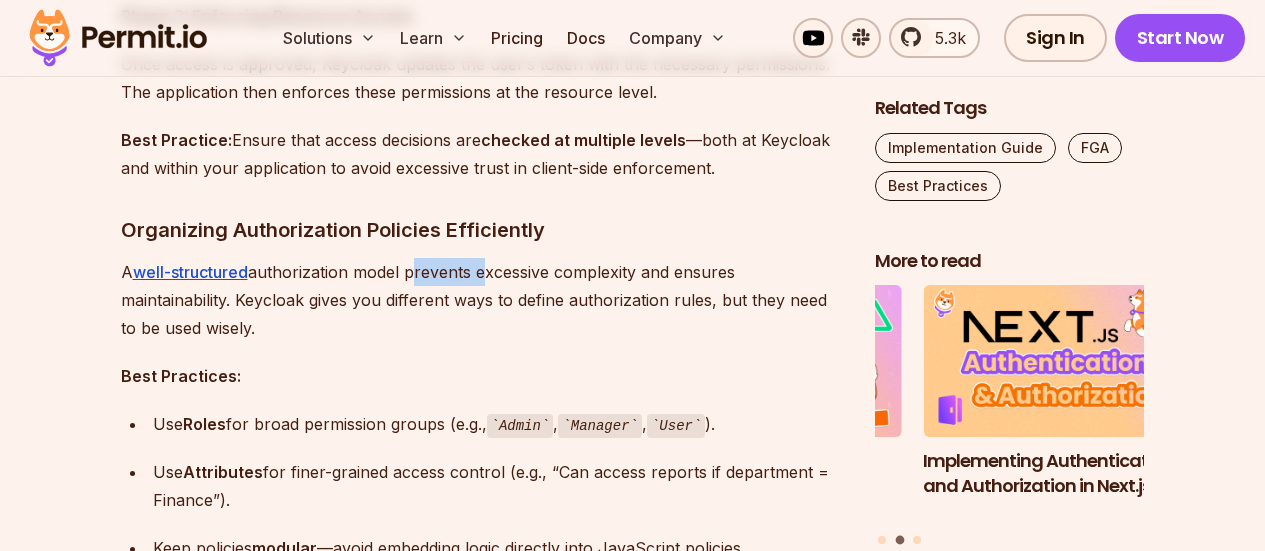 click on "A  well-structured  authorization model prevents excessive complexity and ensures maintainability. Keycloak gives you different ways to define authorization rules, but they need to be used wisely." at bounding box center (482, 300) 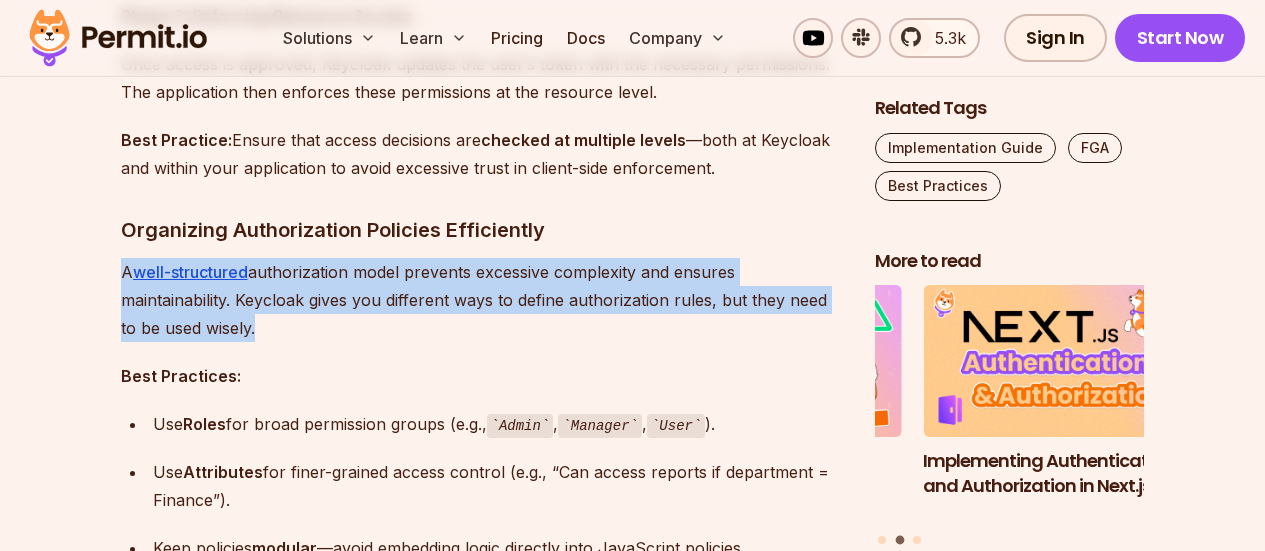click on "A  well-structured  authorization model prevents excessive complexity and ensures maintainability. Keycloak gives you different ways to define authorization rules, but they need to be used wisely." at bounding box center [482, 300] 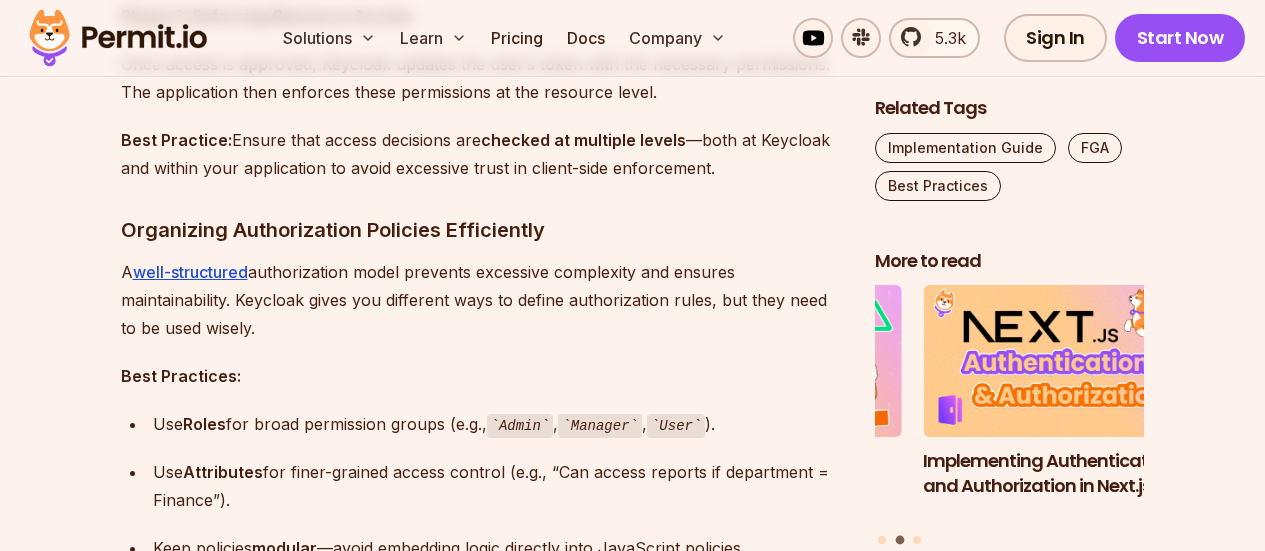 scroll, scrollTop: 2500, scrollLeft: 0, axis: vertical 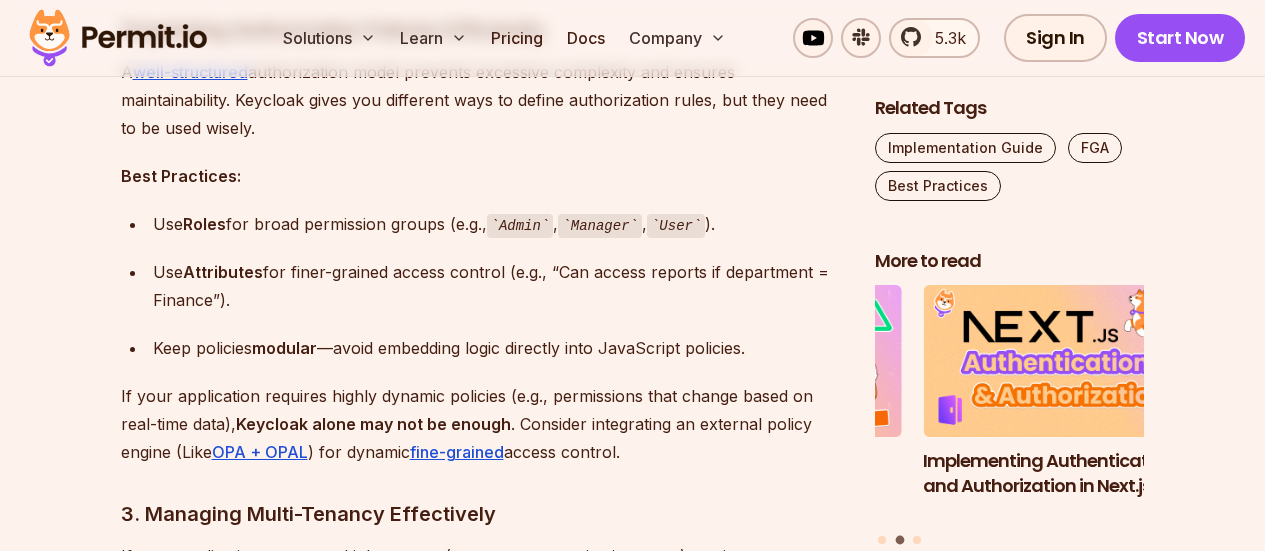 click on "If your application requires highly dynamic policies (e.g., permissions that change based on real-time data),  Keycloak alone may not be enough . Consider integrating an external policy engine (Like  OPA + OPAL ) for dynamic  fine-grained  access control." at bounding box center (482, 424) 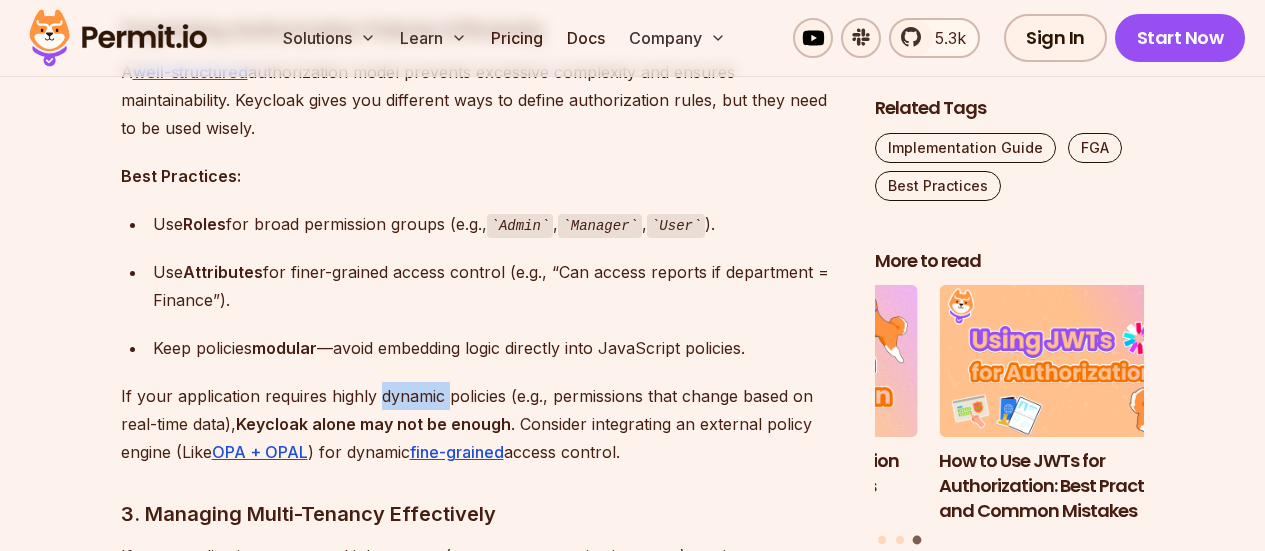 click on "If your application requires highly dynamic policies (e.g., permissions that change based on real-time data),  Keycloak alone may not be enough . Consider integrating an external policy engine (Like  OPA + OPAL ) for dynamic  fine-grained  access control." at bounding box center [482, 424] 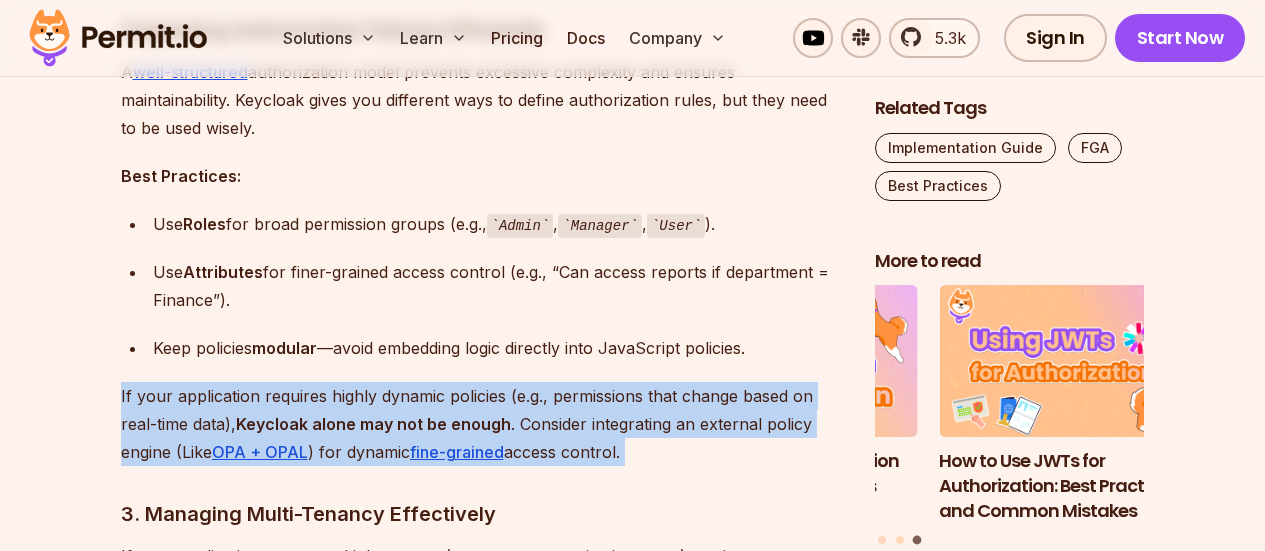 click on "If your application requires highly dynamic policies (e.g., permissions that change based on real-time data),  Keycloak alone may not be enough . Consider integrating an external policy engine (Like  OPA + OPAL ) for dynamic  fine-grained  access control." at bounding box center [482, 424] 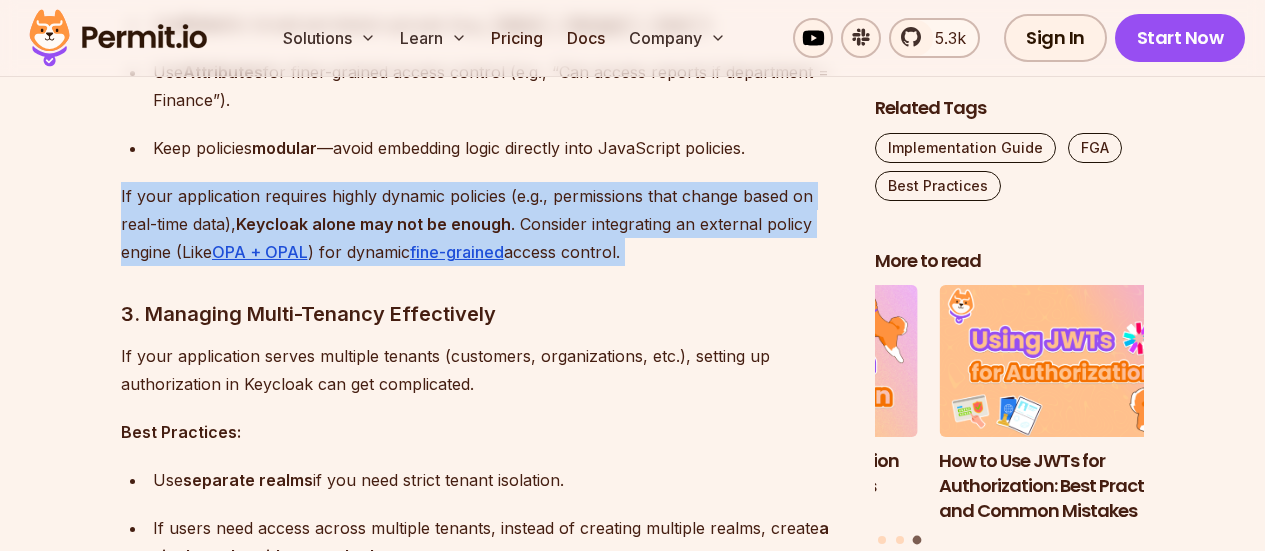 scroll, scrollTop: 2800, scrollLeft: 0, axis: vertical 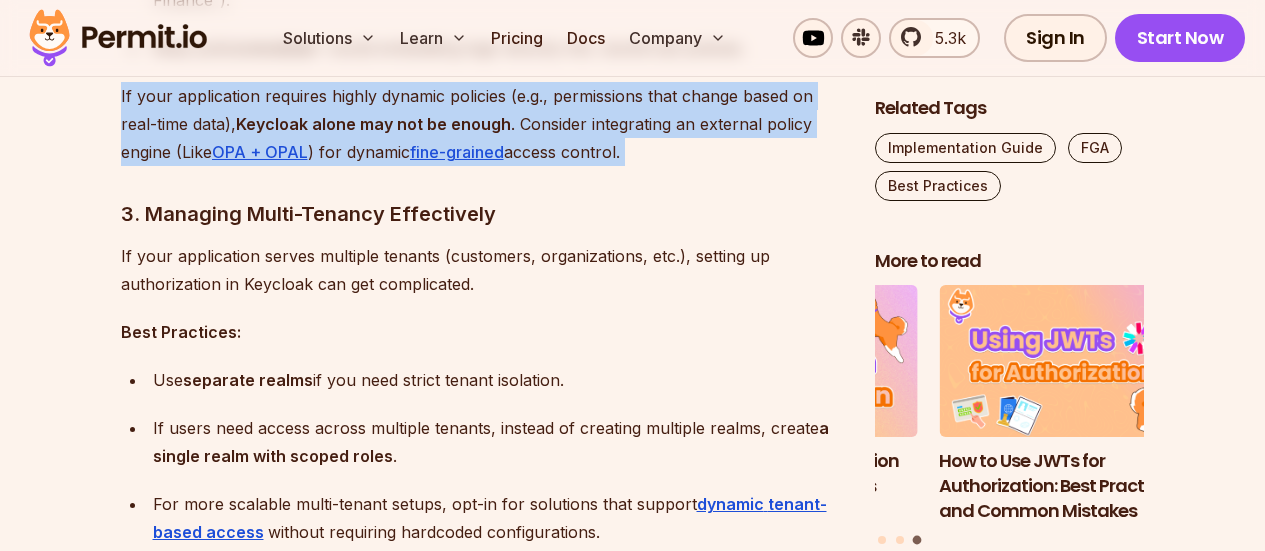 drag, startPoint x: 154, startPoint y: 379, endPoint x: 579, endPoint y: 386, distance: 425.05765 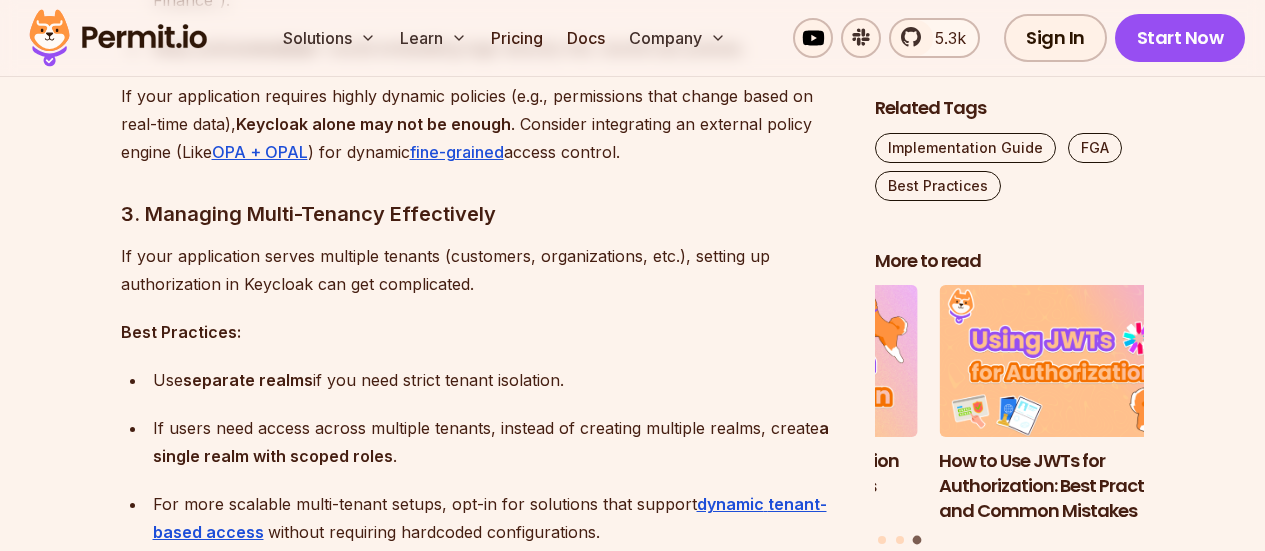 drag, startPoint x: 194, startPoint y: 443, endPoint x: 145, endPoint y: 427, distance: 51.546097 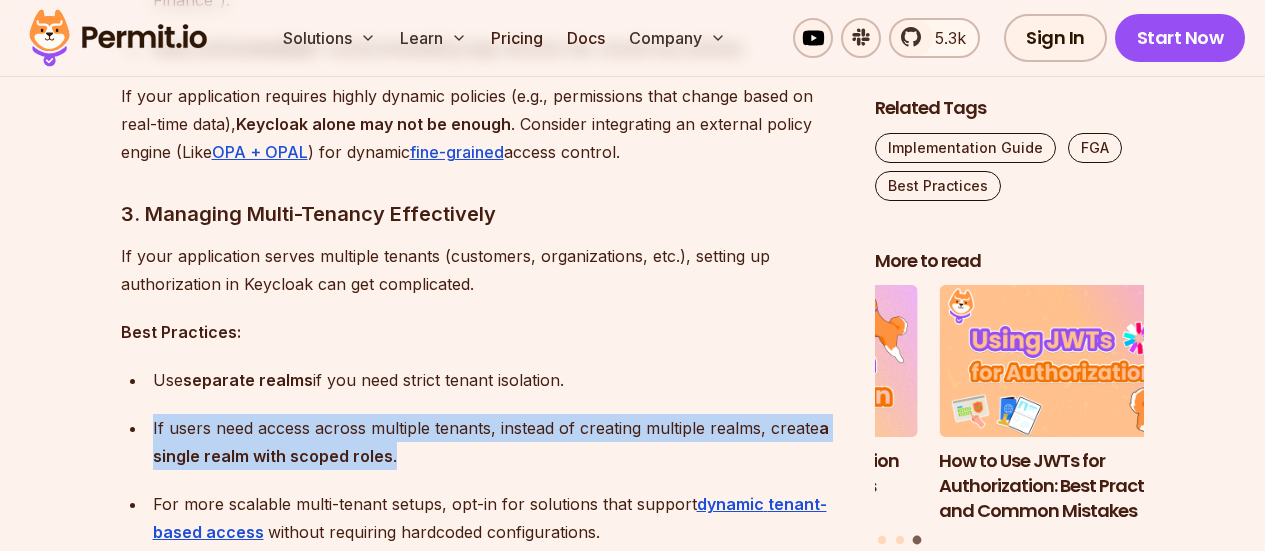 drag, startPoint x: 145, startPoint y: 427, endPoint x: 416, endPoint y: 467, distance: 273.93613 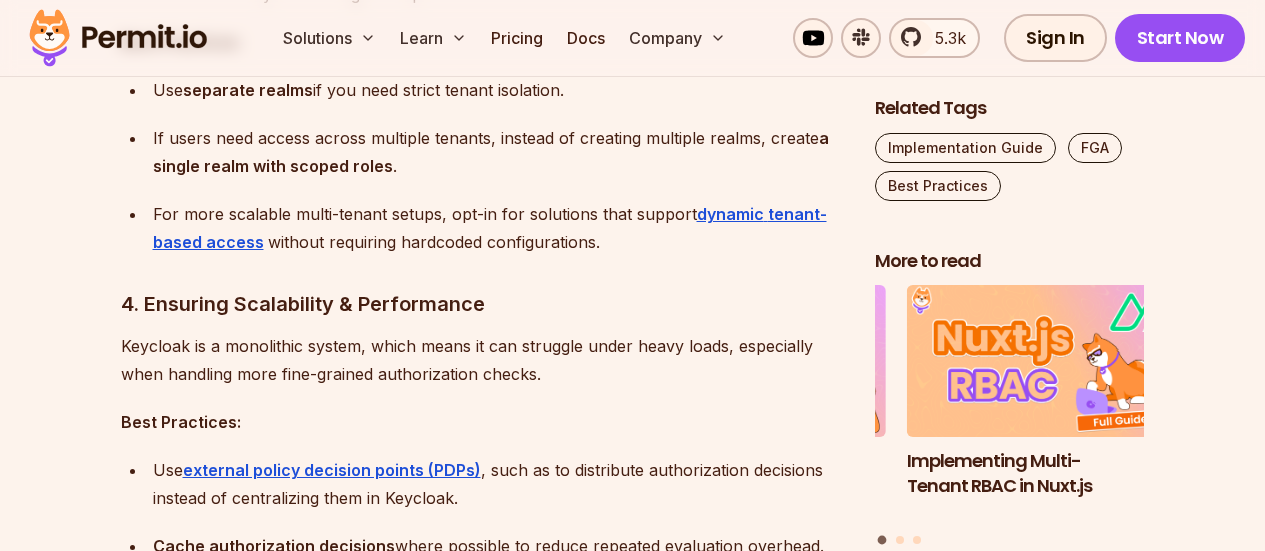 scroll, scrollTop: 3100, scrollLeft: 0, axis: vertical 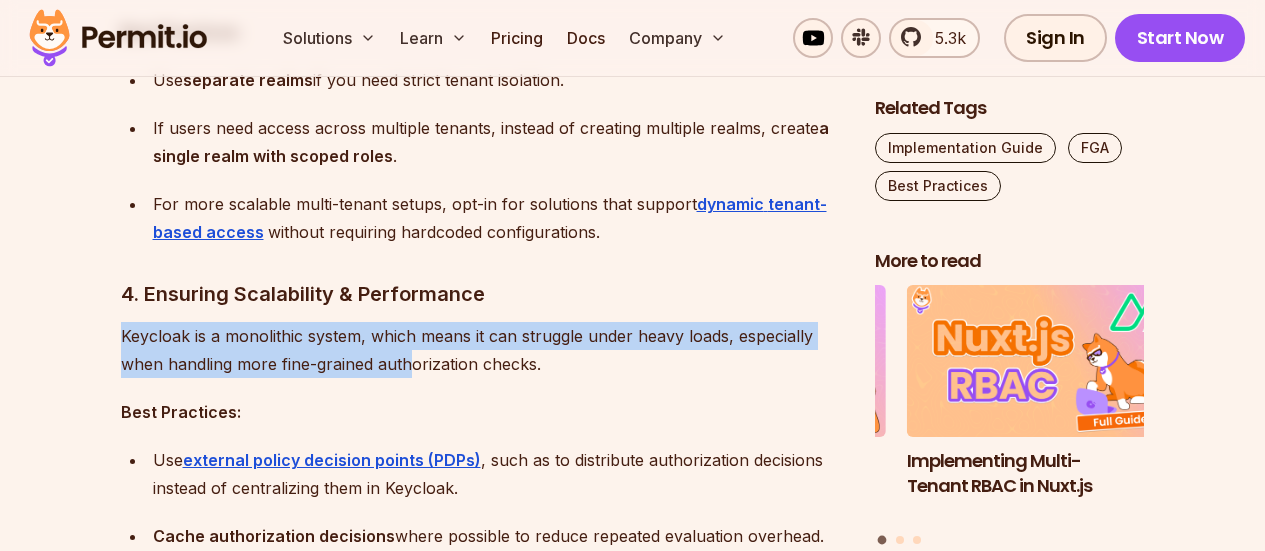 drag, startPoint x: 107, startPoint y: 332, endPoint x: 441, endPoint y: 367, distance: 335.82883 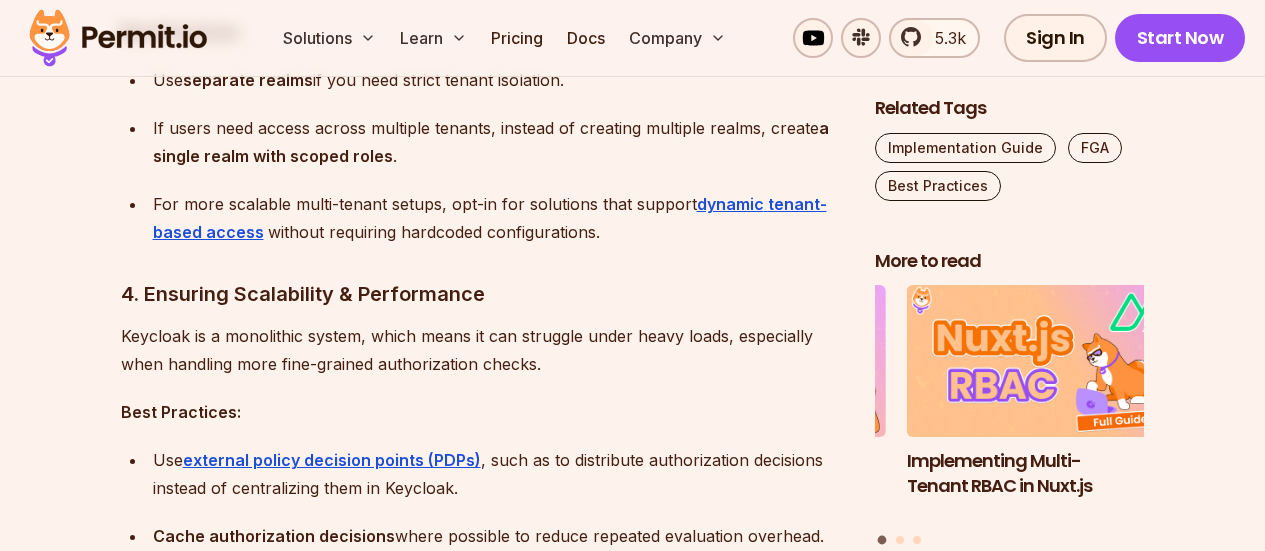 click on "Keycloak is a monolithic system, which means it can struggle under heavy loads, especially when handling more fine-grained authorization checks." at bounding box center (482, 350) 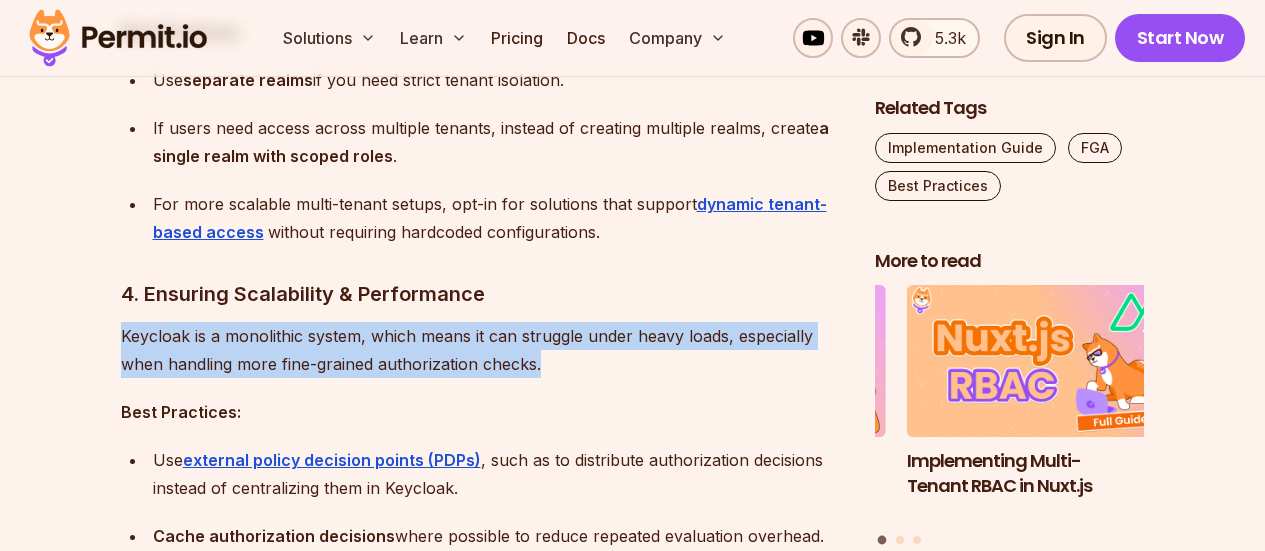 drag, startPoint x: 413, startPoint y: 362, endPoint x: 123, endPoint y: 341, distance: 290.75934 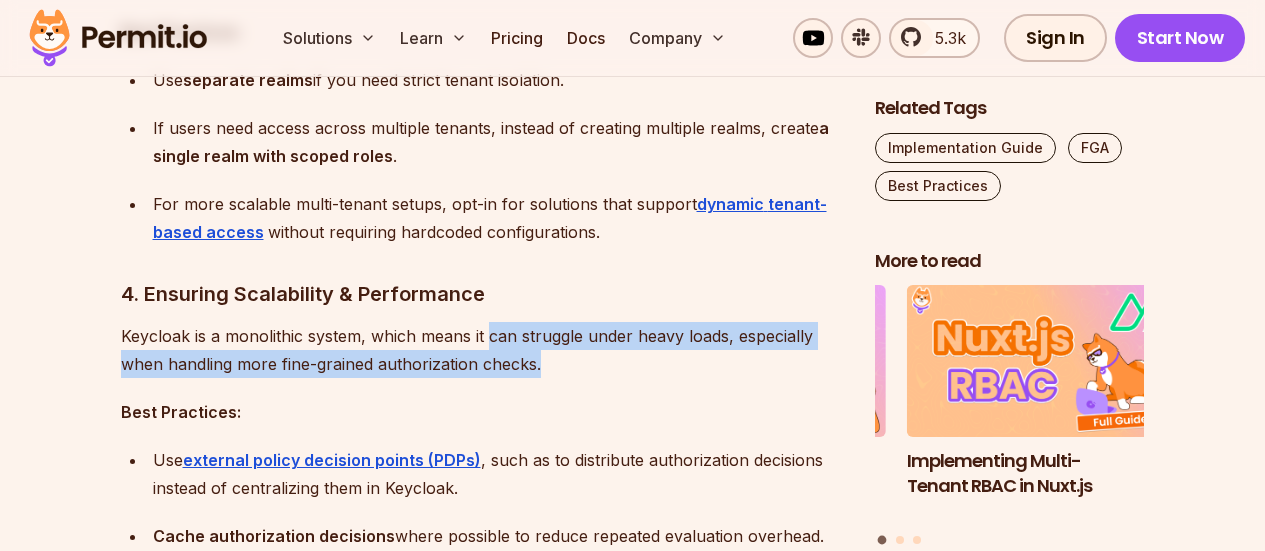 drag, startPoint x: 553, startPoint y: 373, endPoint x: 490, endPoint y: 332, distance: 75.16648 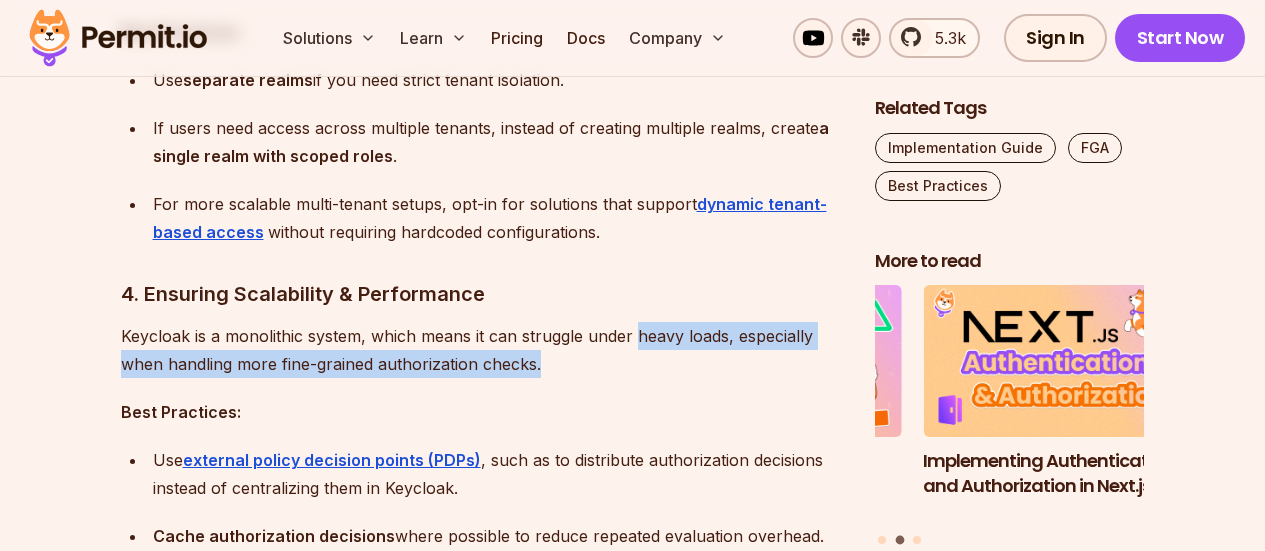 drag, startPoint x: 645, startPoint y: 359, endPoint x: 634, endPoint y: 314, distance: 46.32494 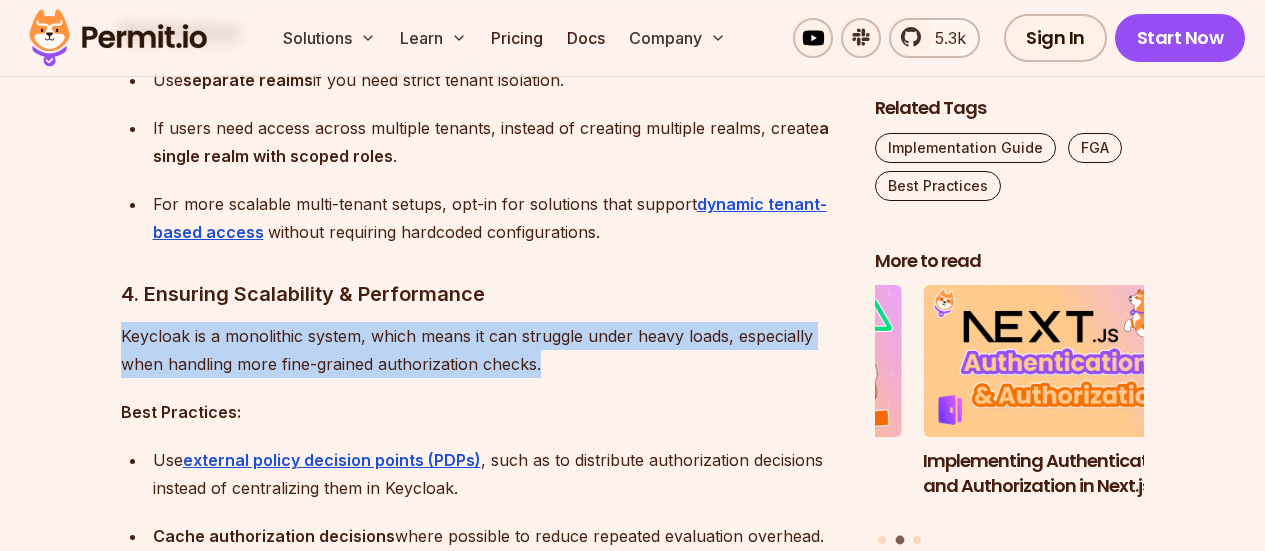 drag, startPoint x: 606, startPoint y: 354, endPoint x: 119, endPoint y: 335, distance: 487.37048 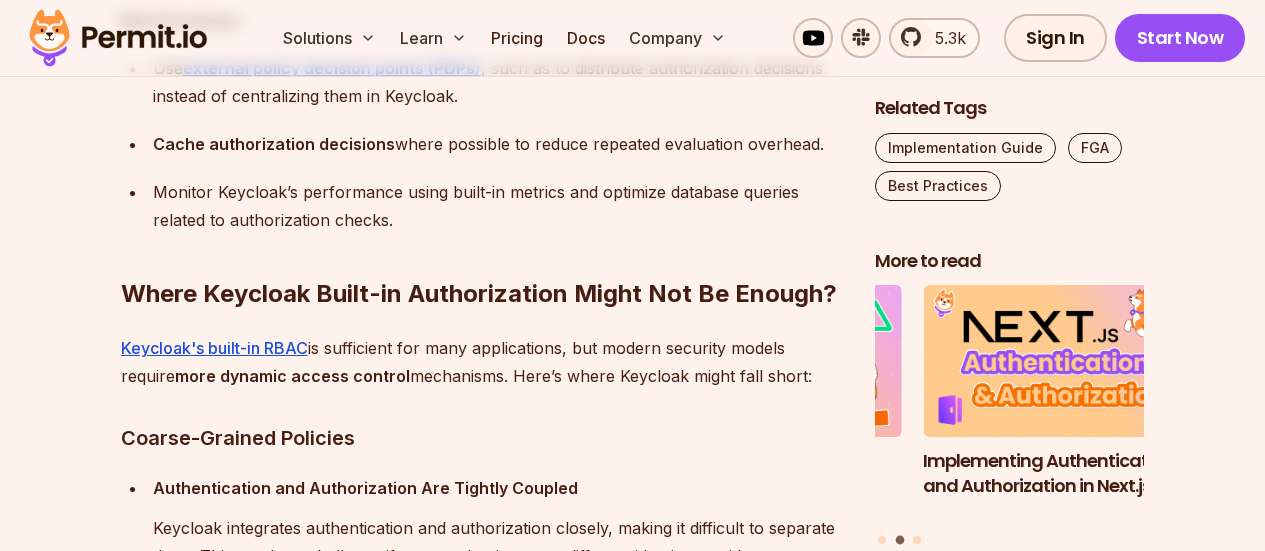 scroll, scrollTop: 3500, scrollLeft: 0, axis: vertical 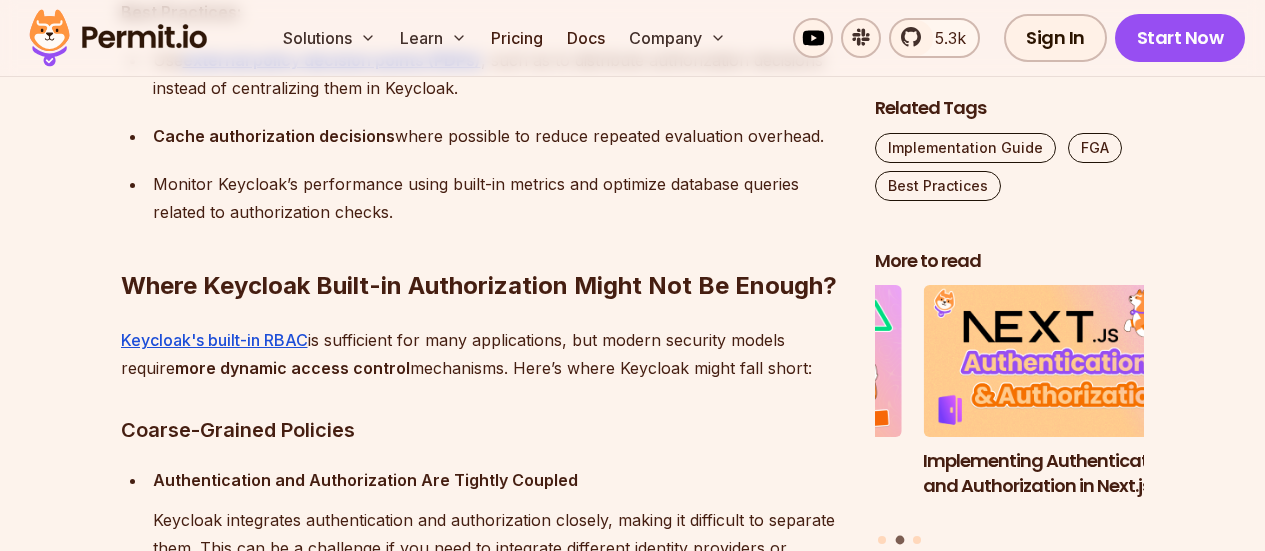 click on "Where Keycloak Built-in Authorization Might Not Be Enough?" at bounding box center [482, 246] 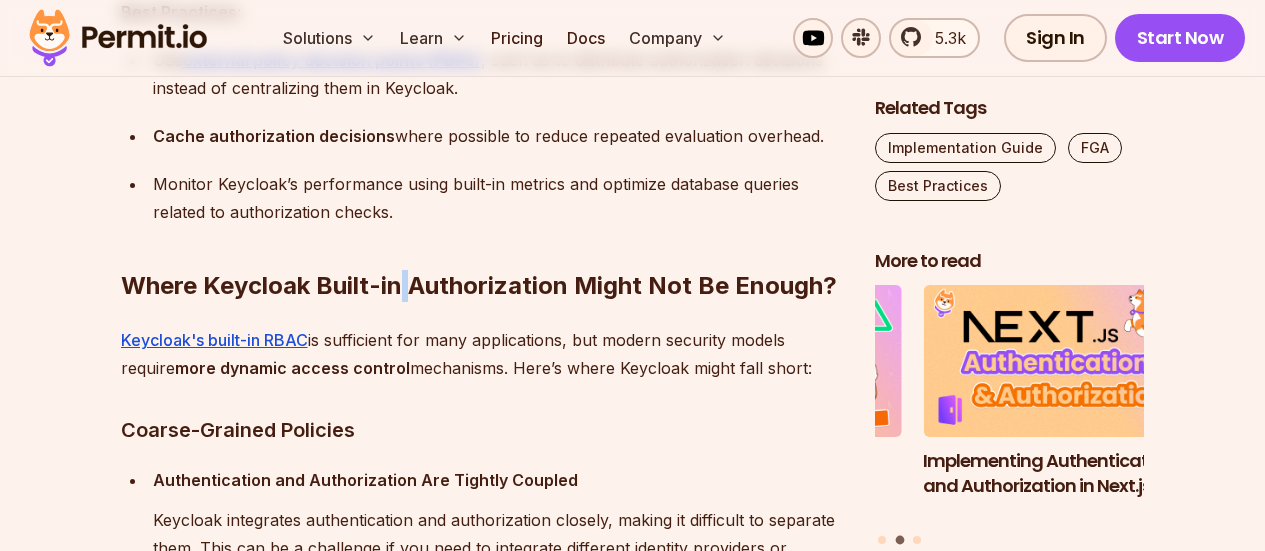 click on "Where Keycloak Built-in Authorization Might Not Be Enough?" at bounding box center (482, 246) 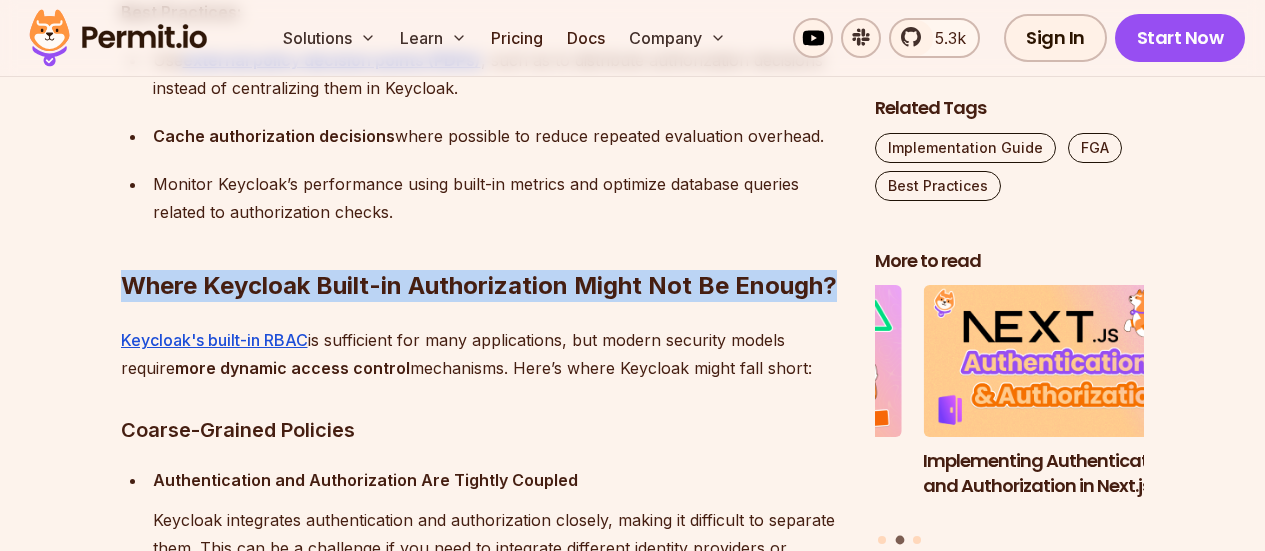 click on "Where Keycloak Built-in Authorization Might Not Be Enough?" at bounding box center [482, 246] 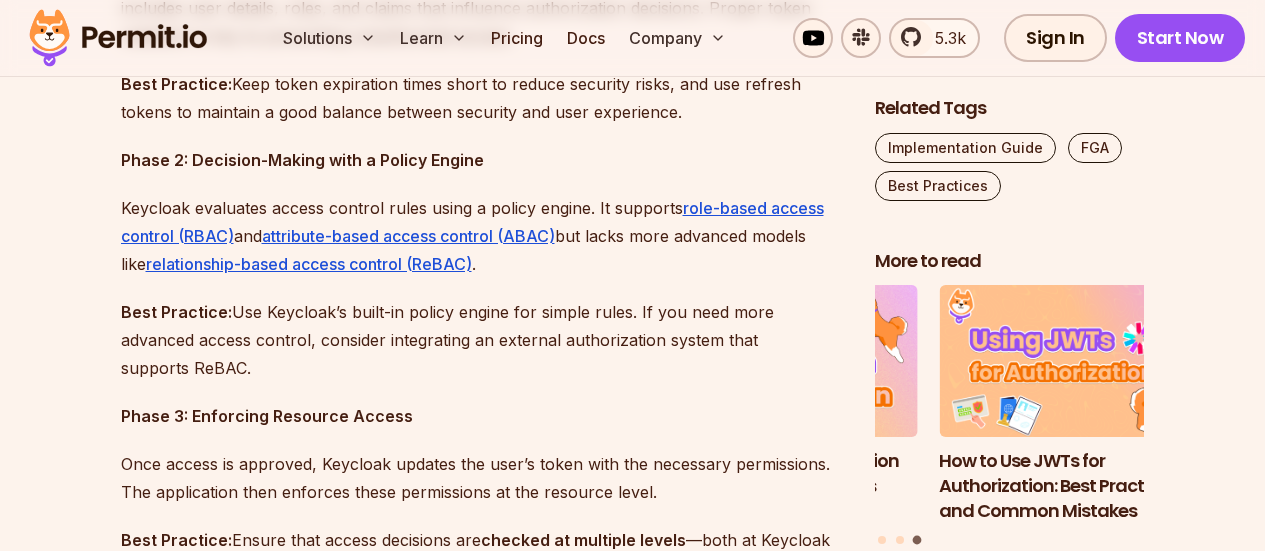 scroll, scrollTop: 1500, scrollLeft: 0, axis: vertical 